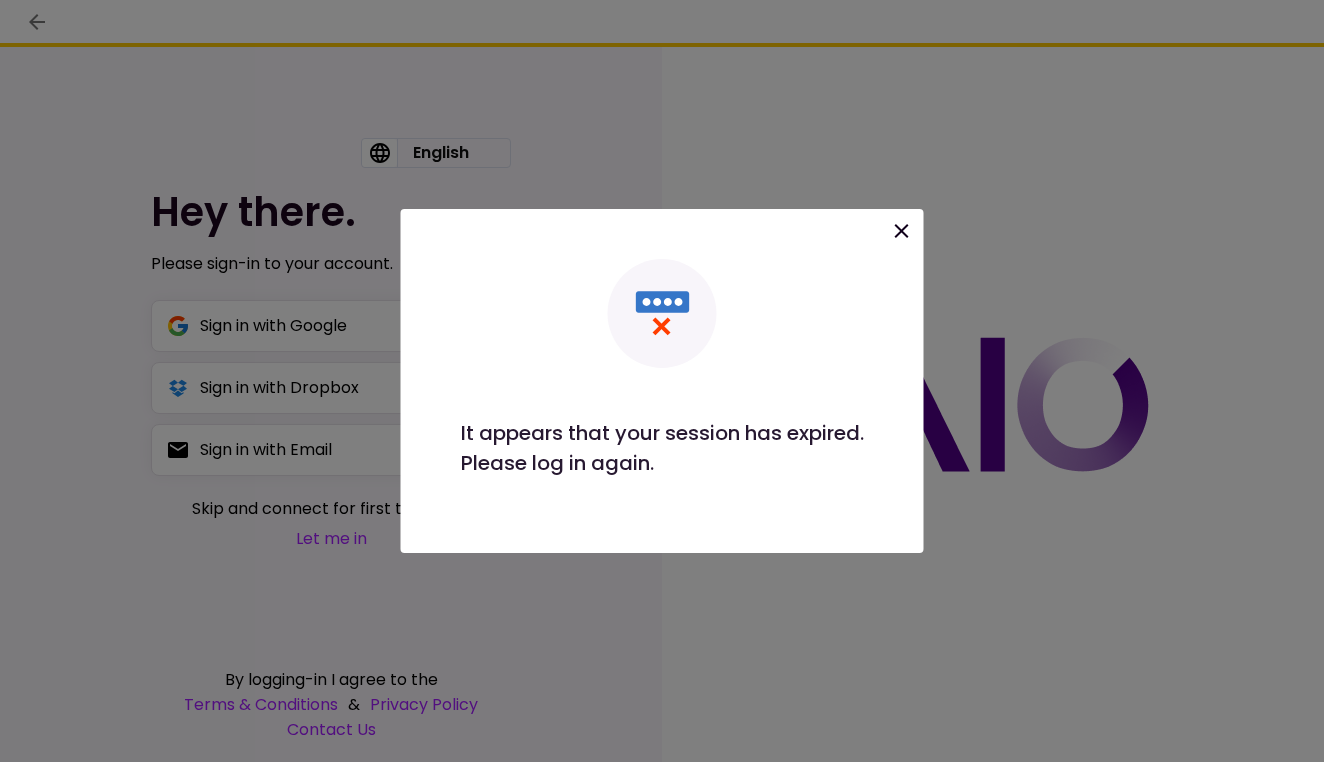 scroll, scrollTop: 0, scrollLeft: 0, axis: both 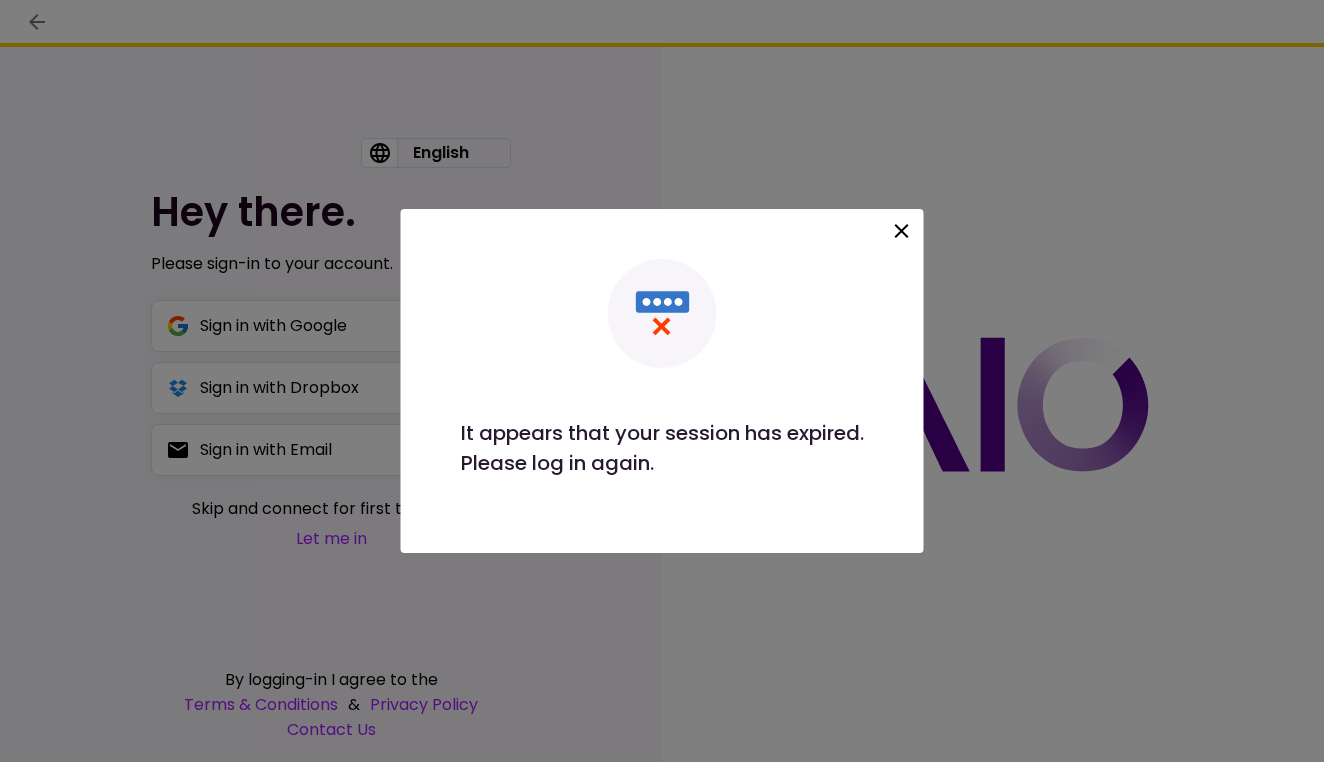 click 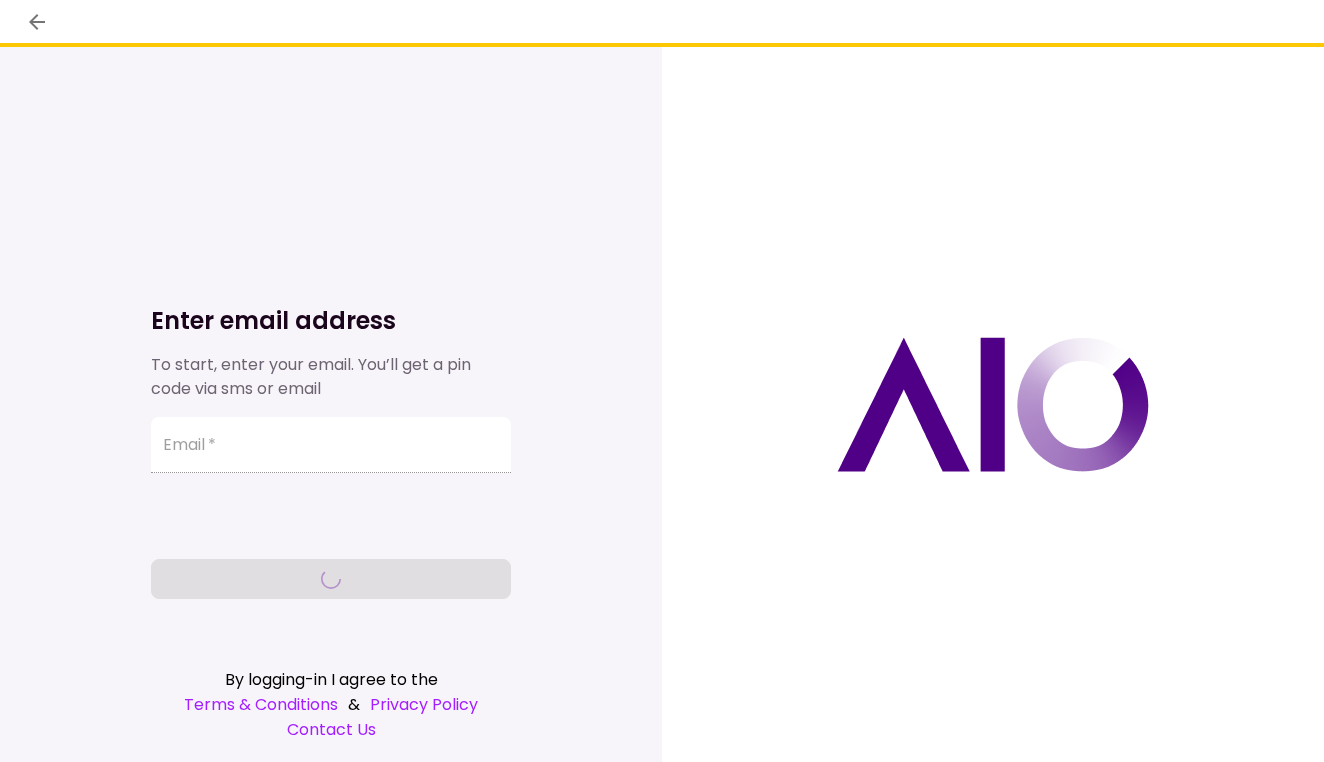 scroll, scrollTop: 0, scrollLeft: 0, axis: both 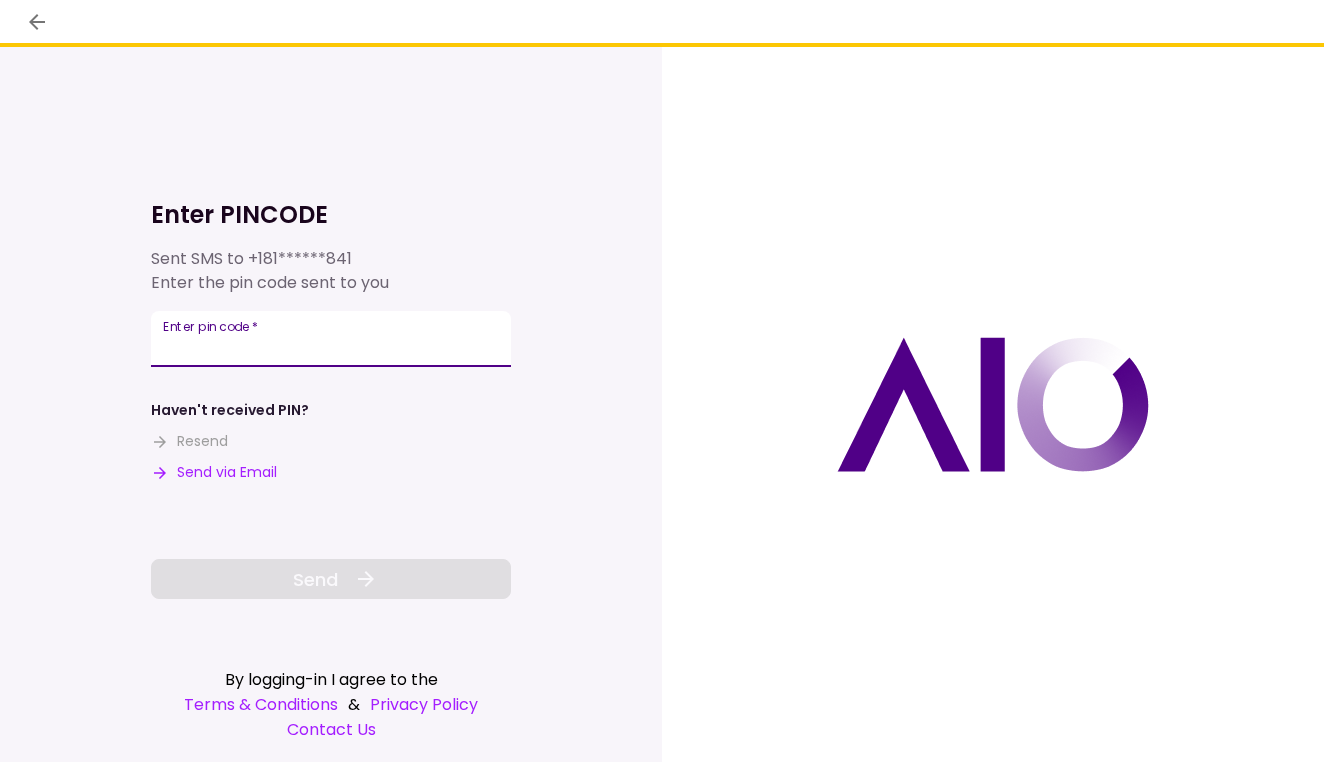 click on "Enter pin code   *" at bounding box center (331, 339) 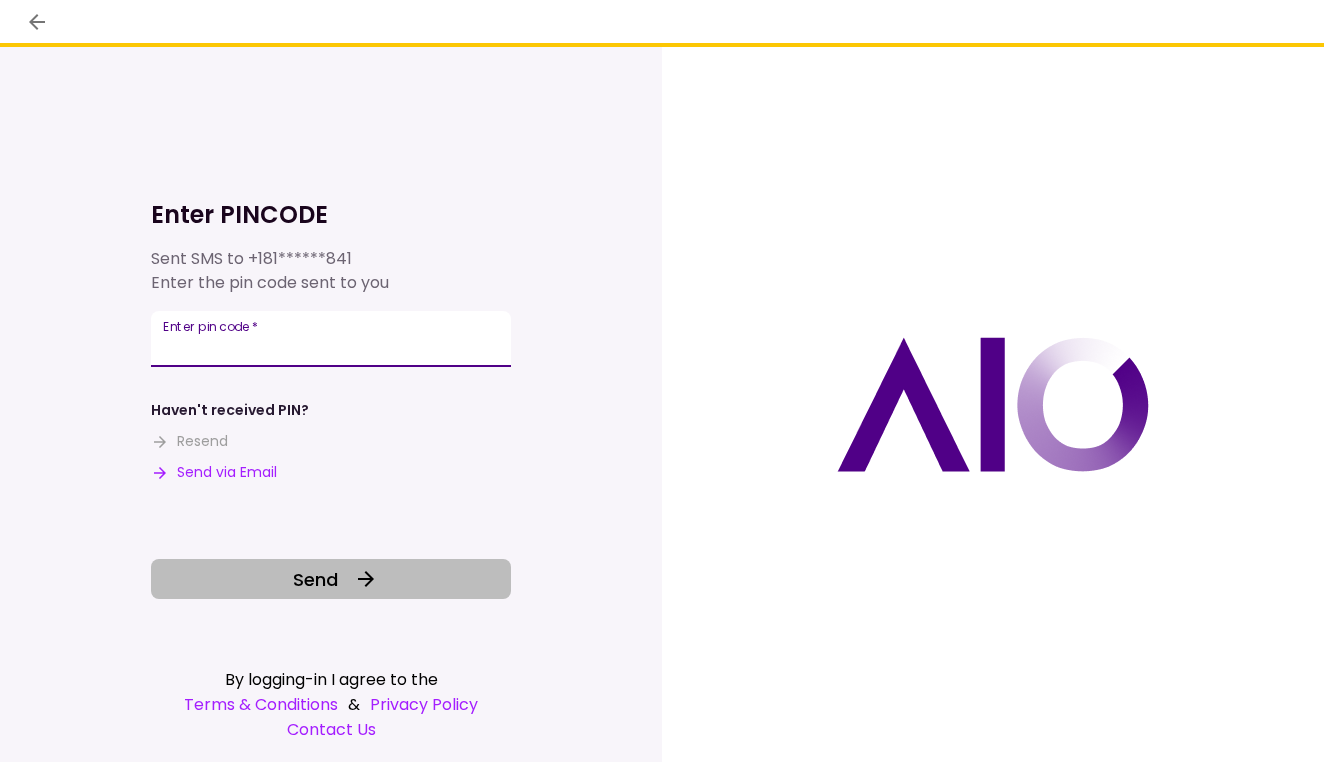 type on "******" 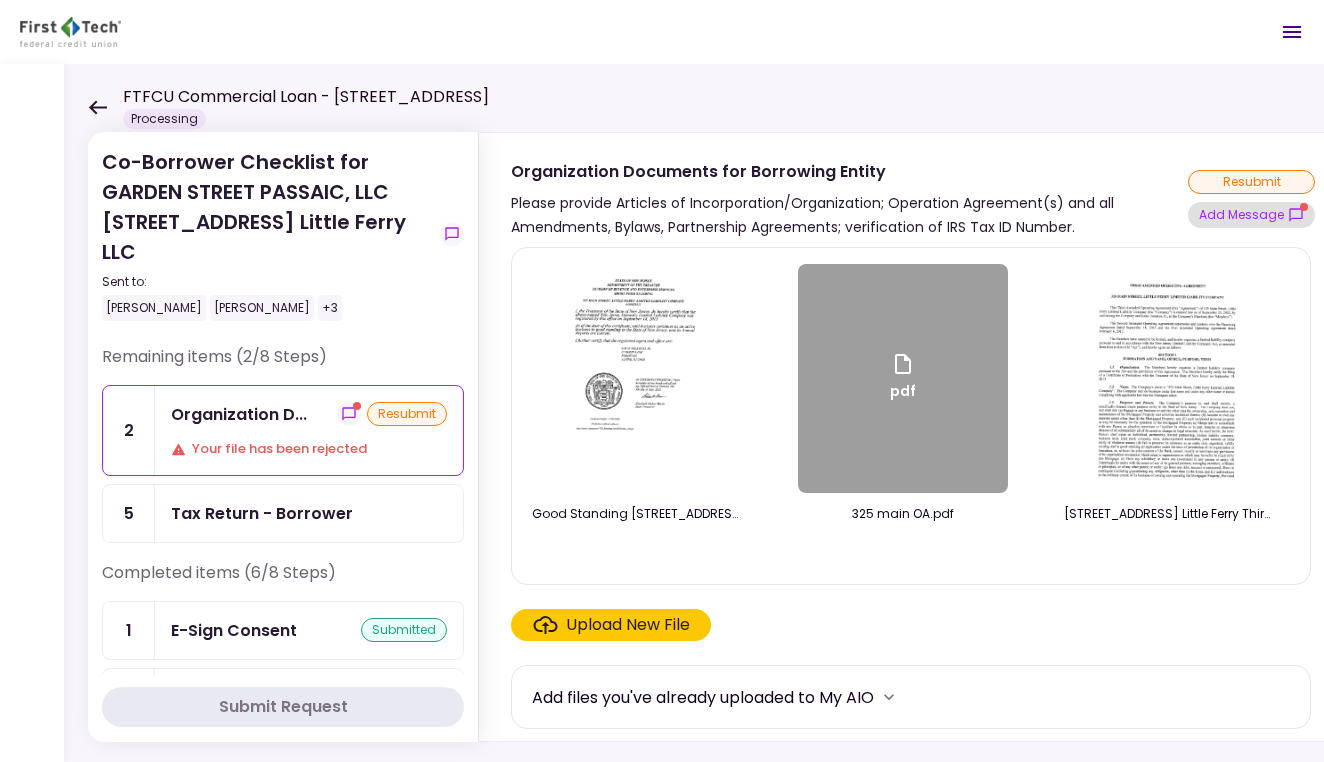 click on "Add Message" at bounding box center [1251, 215] 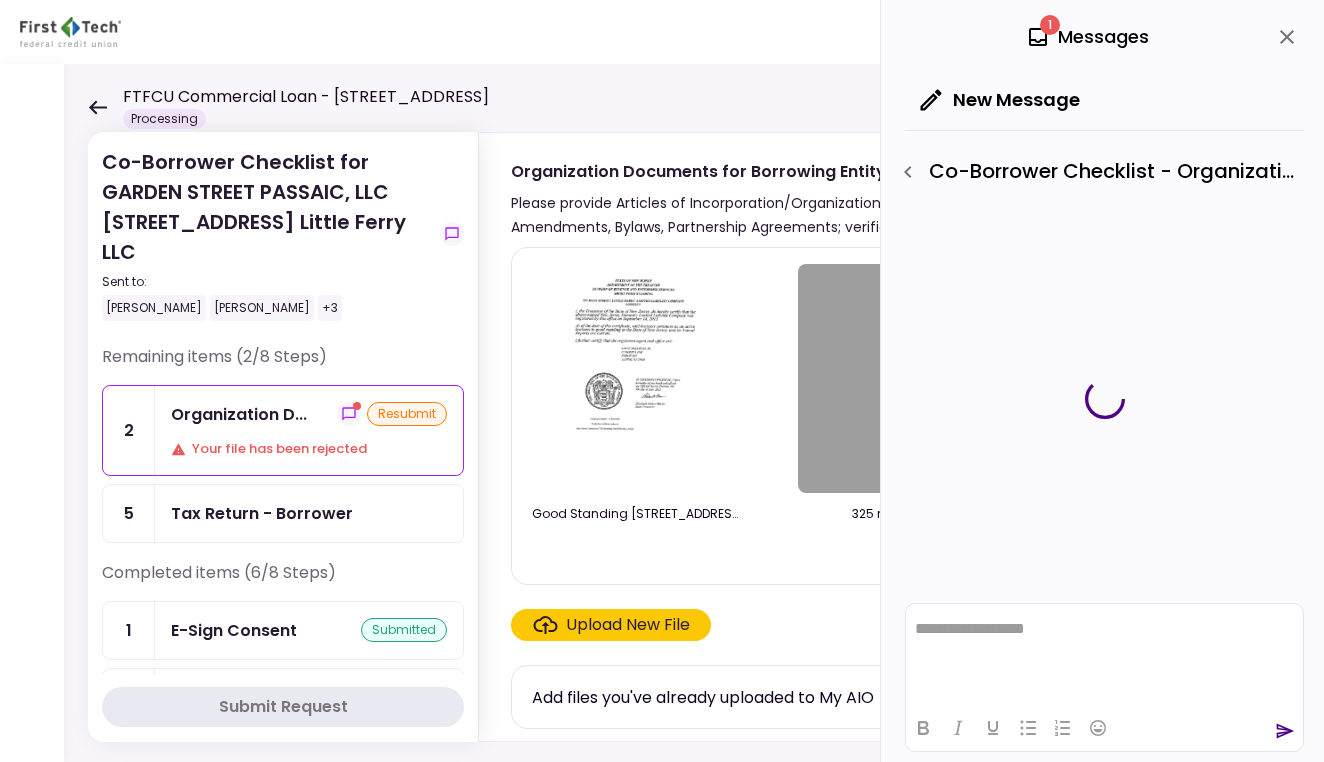 scroll, scrollTop: 0, scrollLeft: 0, axis: both 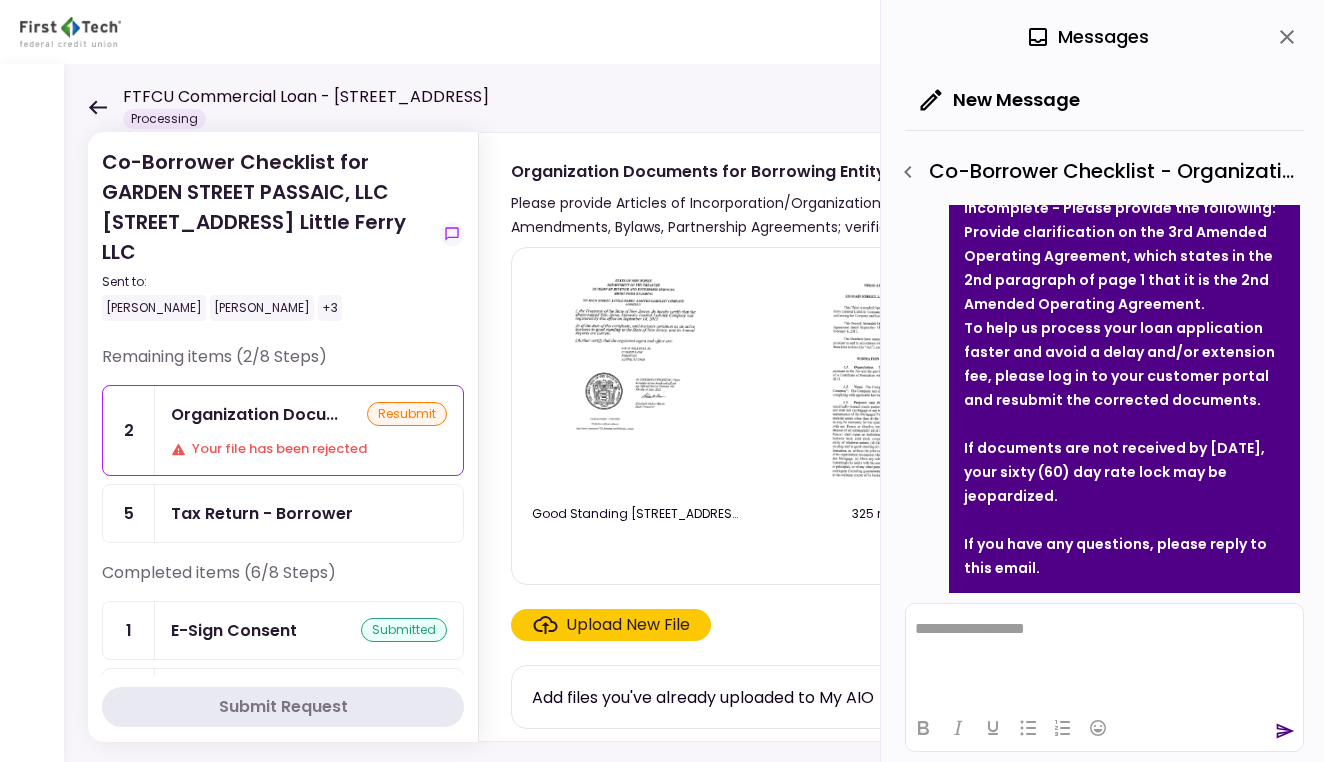 click 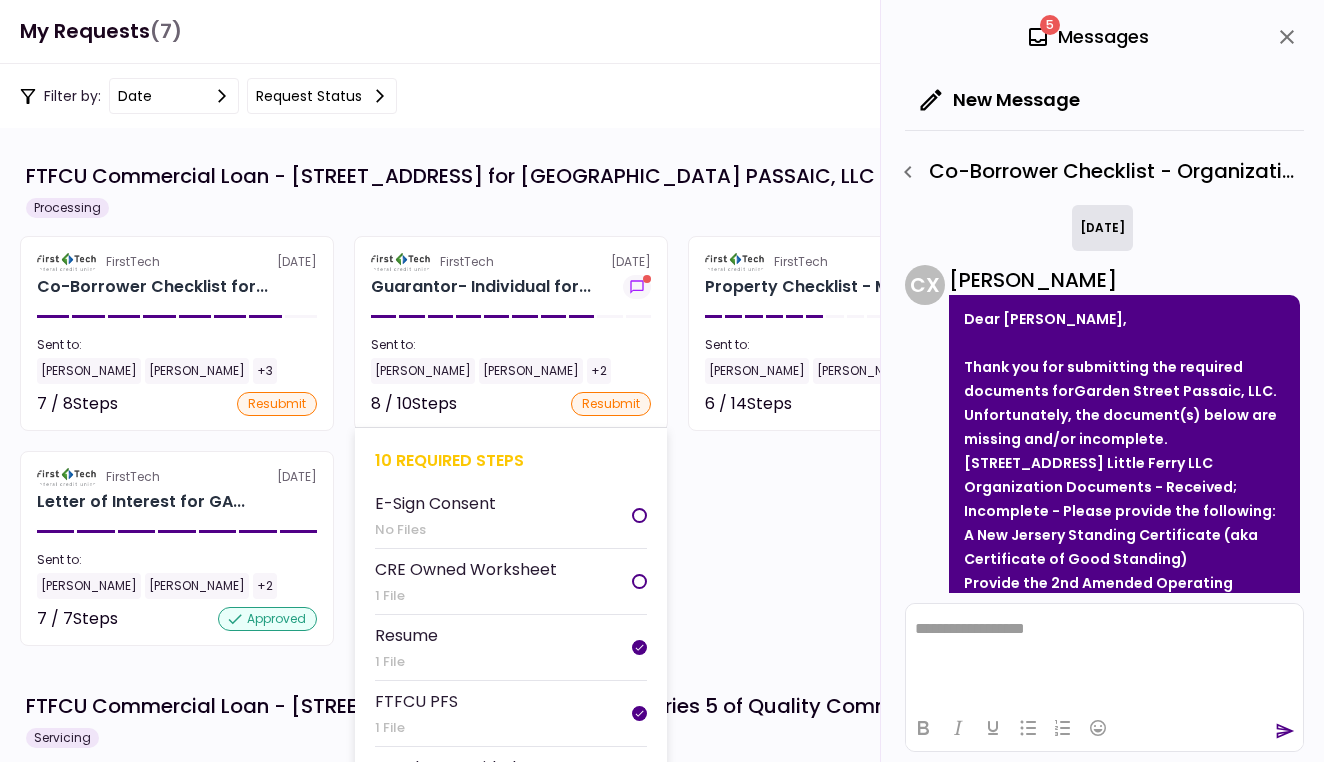 scroll, scrollTop: 0, scrollLeft: 0, axis: both 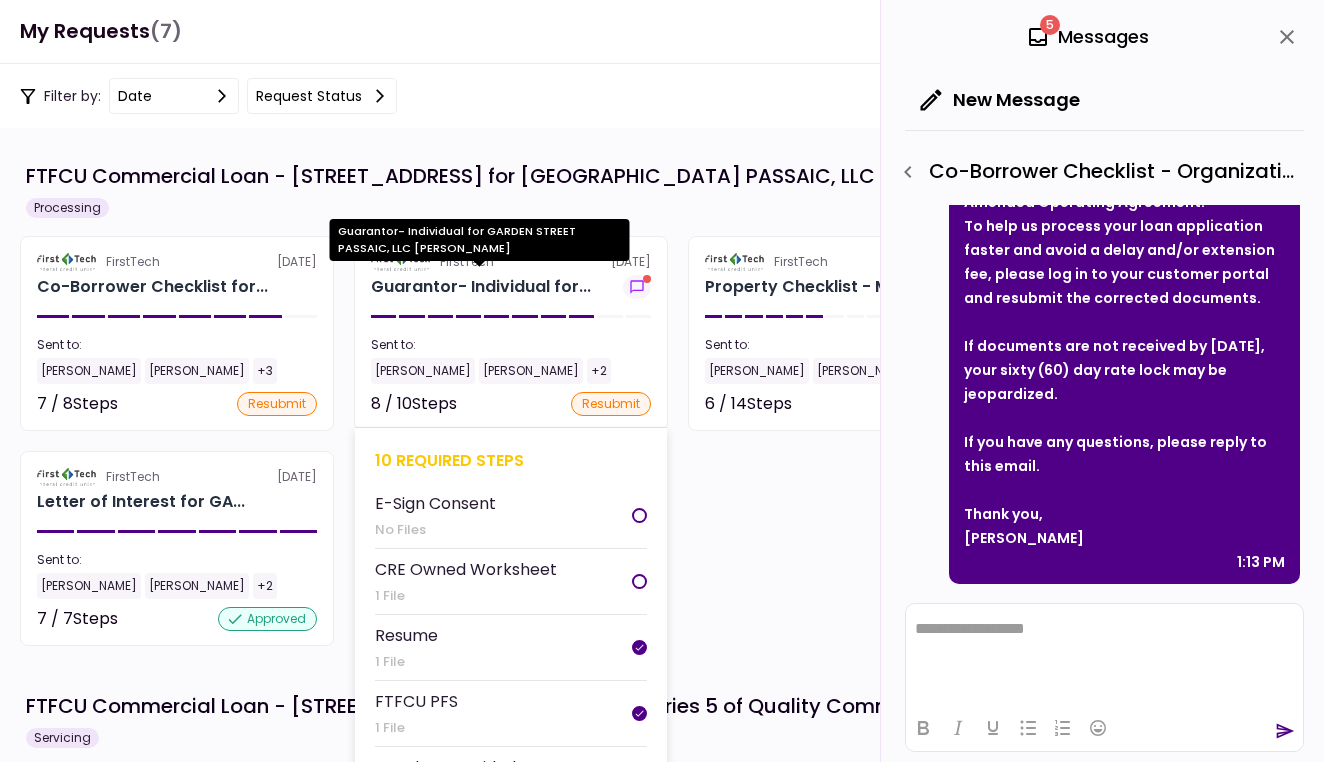 click on "Guarantor- Individual for..." at bounding box center (481, 287) 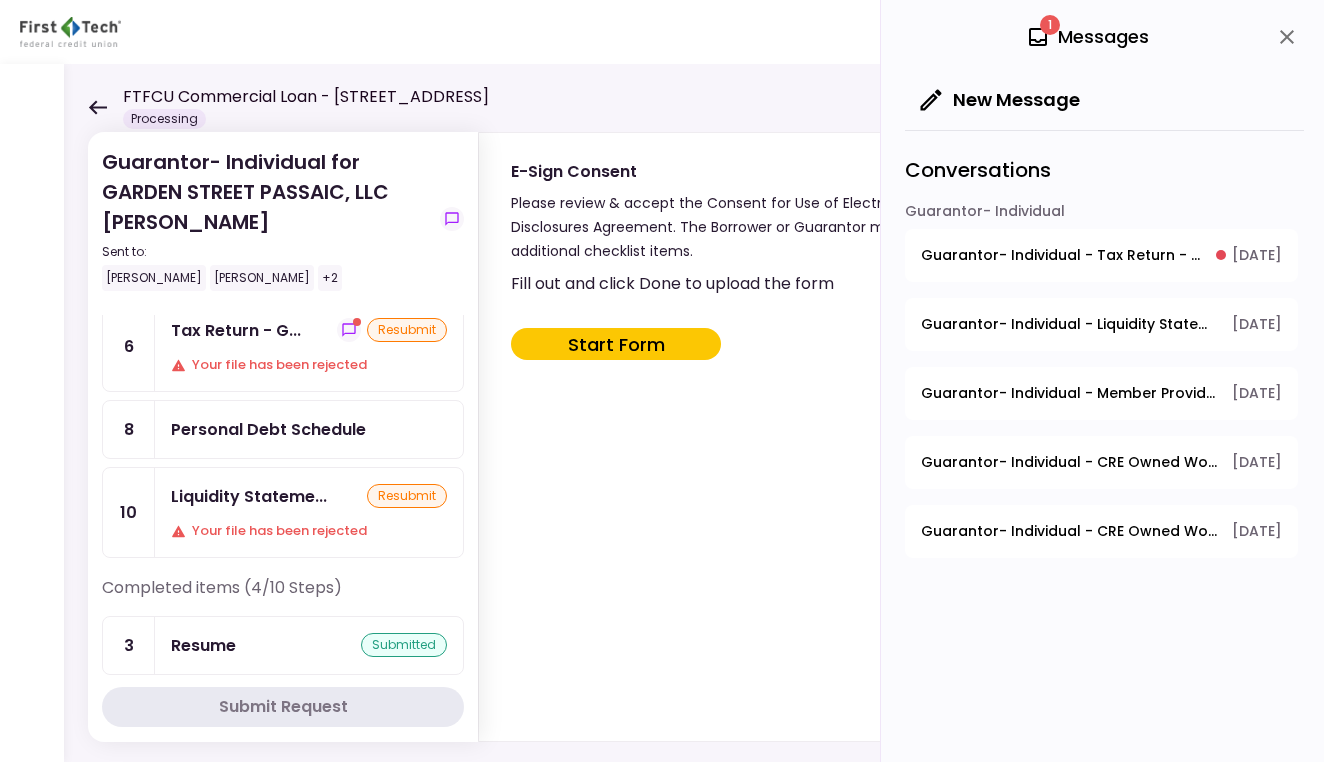 scroll, scrollTop: 345, scrollLeft: 0, axis: vertical 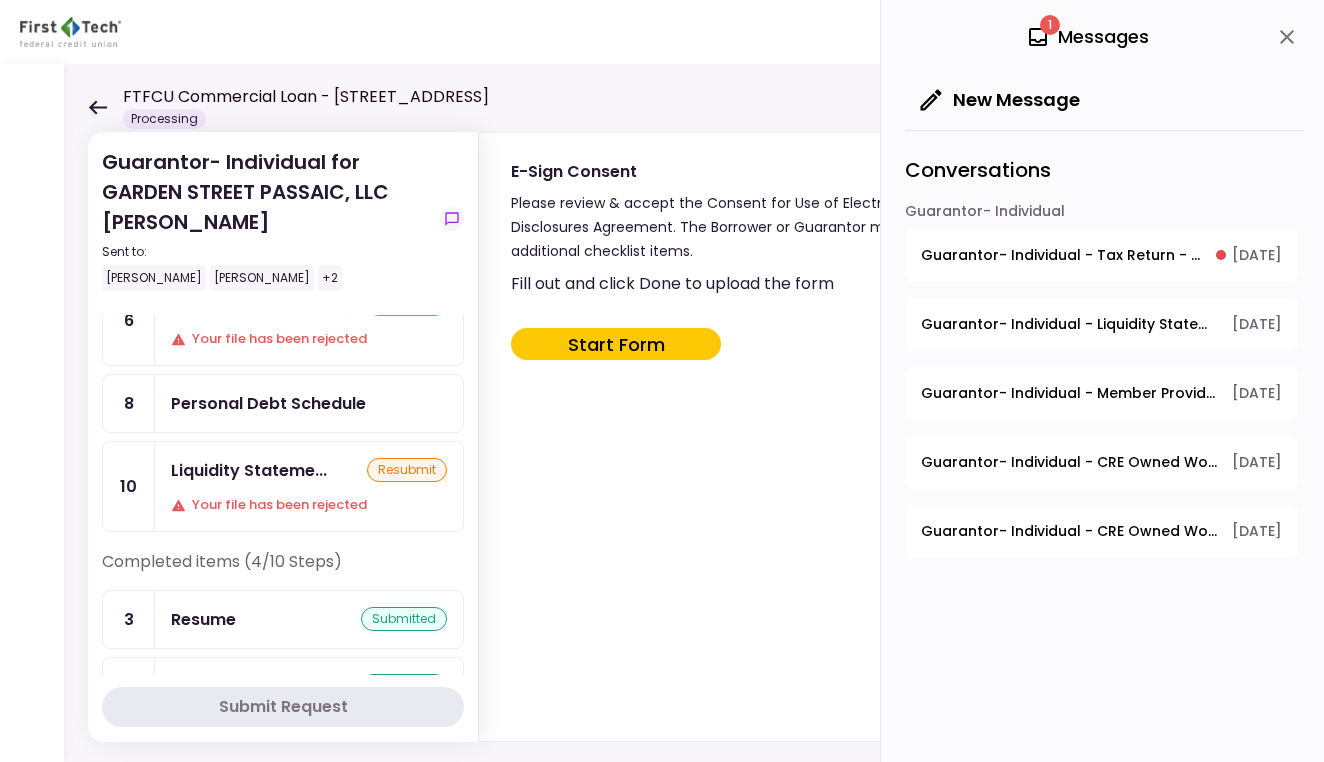 click on "Personal Debt Schedule" at bounding box center (268, 403) 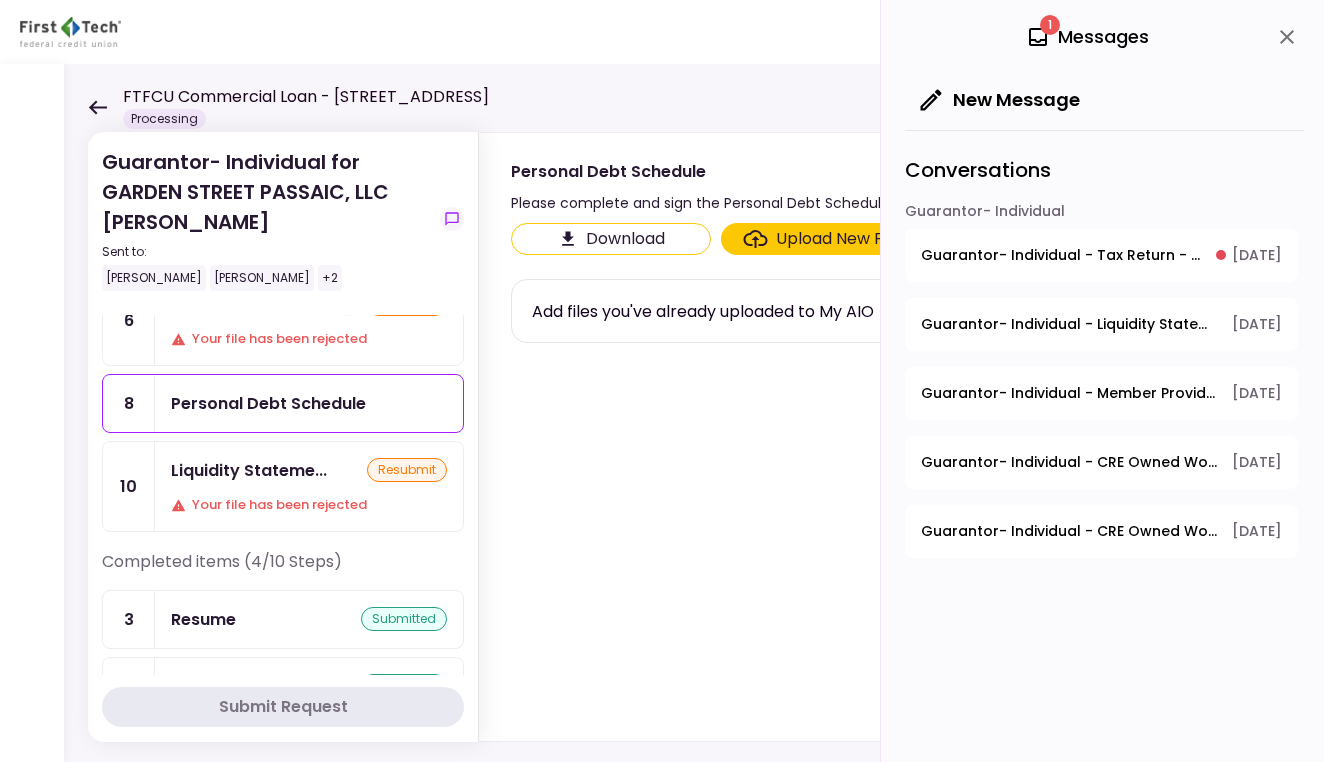 click on "Upload New File" at bounding box center [838, 239] 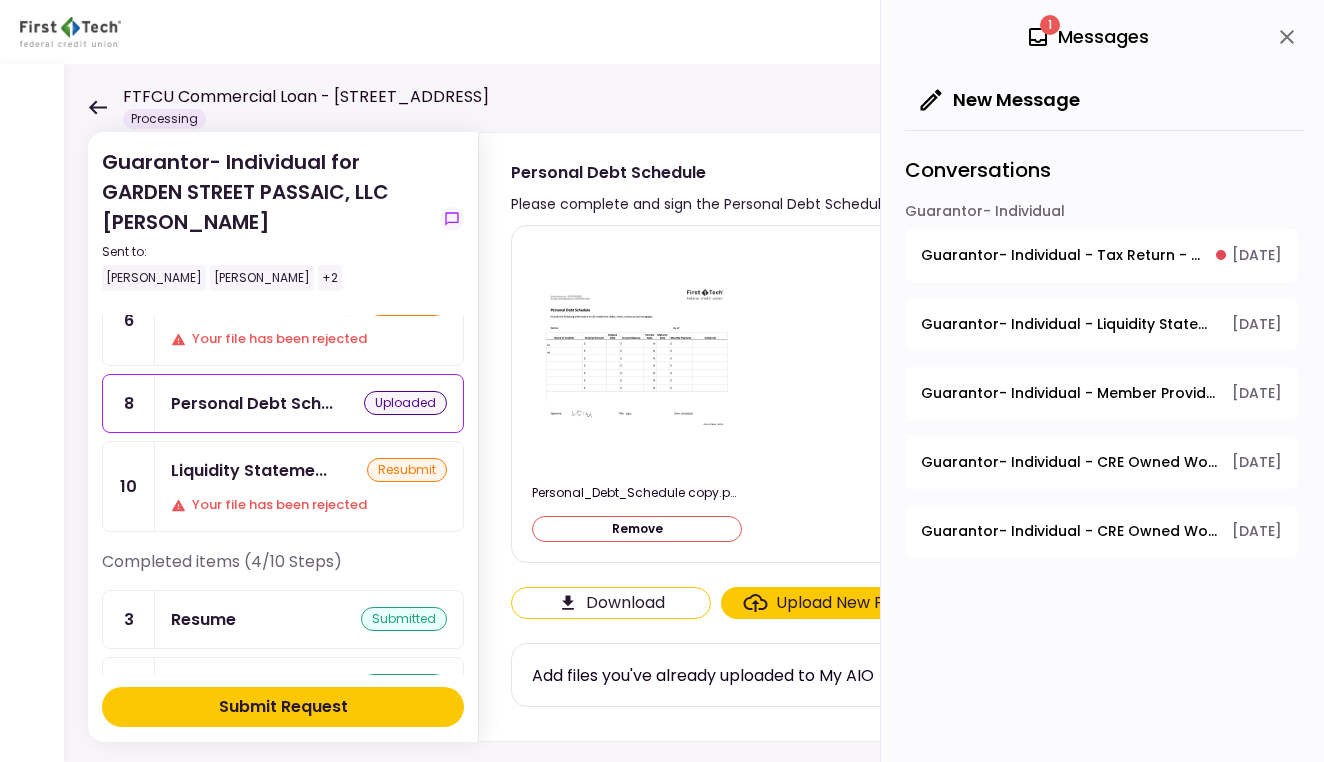 click on "Submit Request" at bounding box center (283, 707) 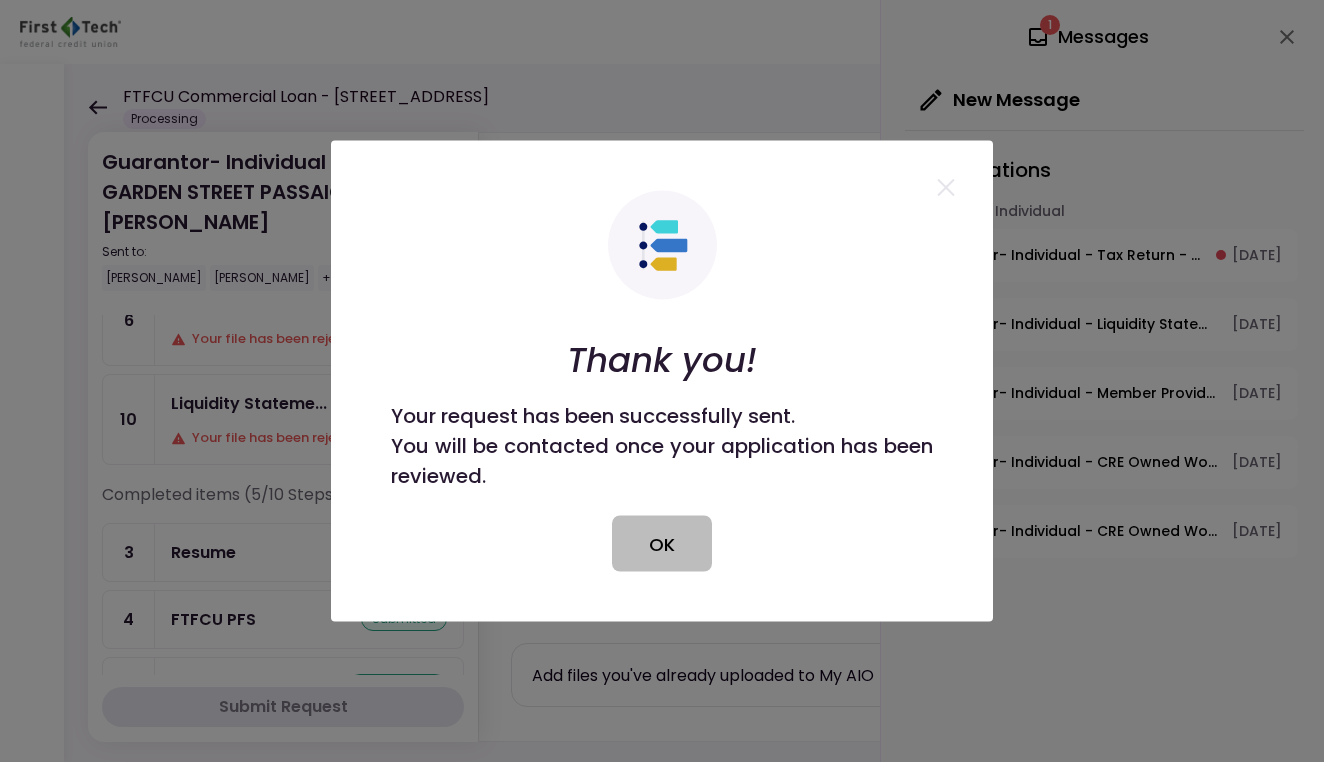click on "OK" at bounding box center (662, 544) 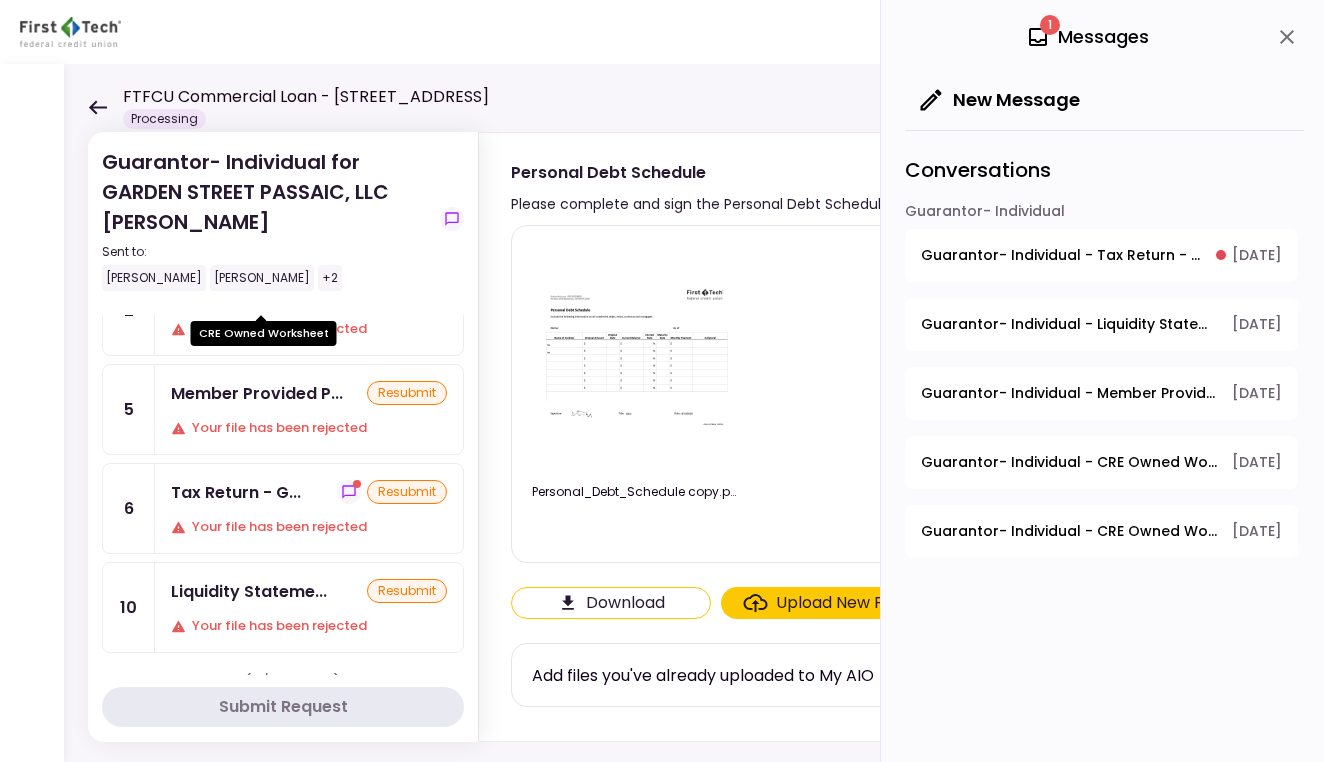scroll, scrollTop: 242, scrollLeft: 0, axis: vertical 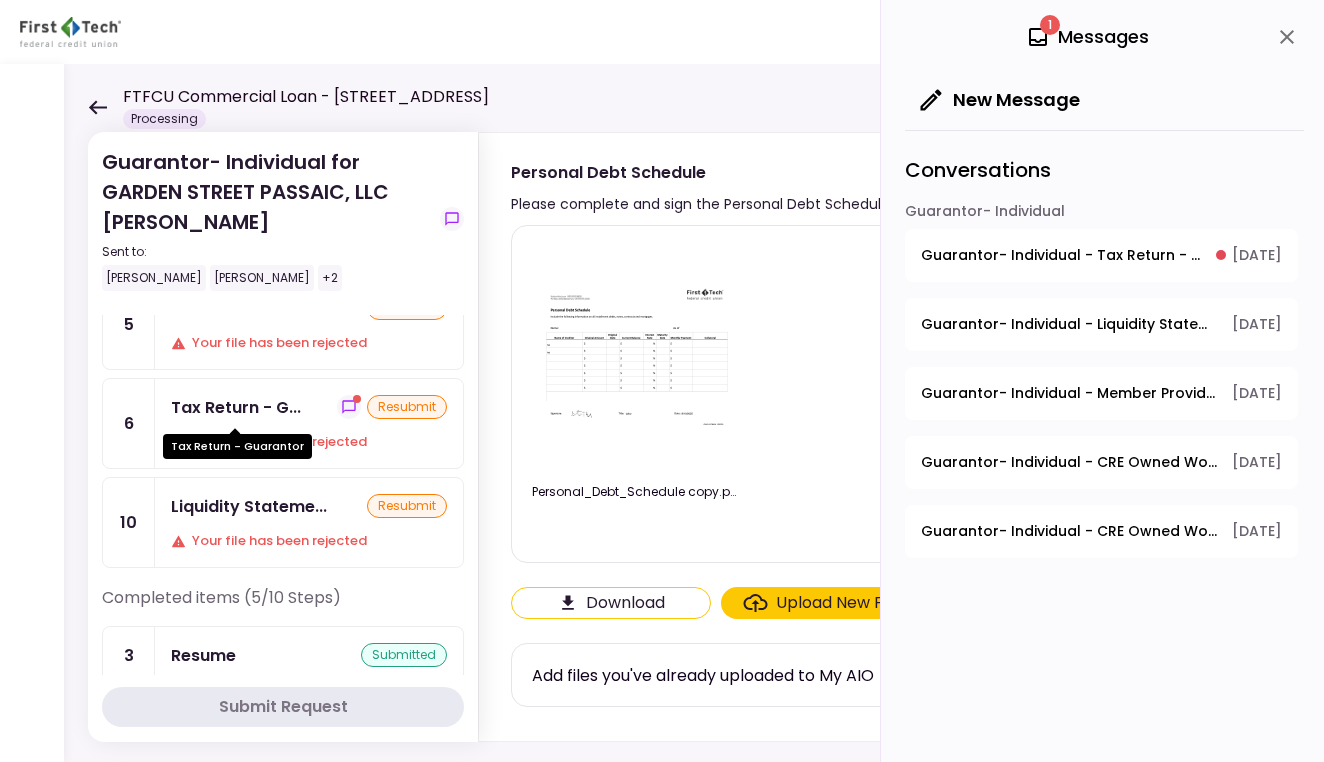 click on "Tax Return - G..." at bounding box center [236, 407] 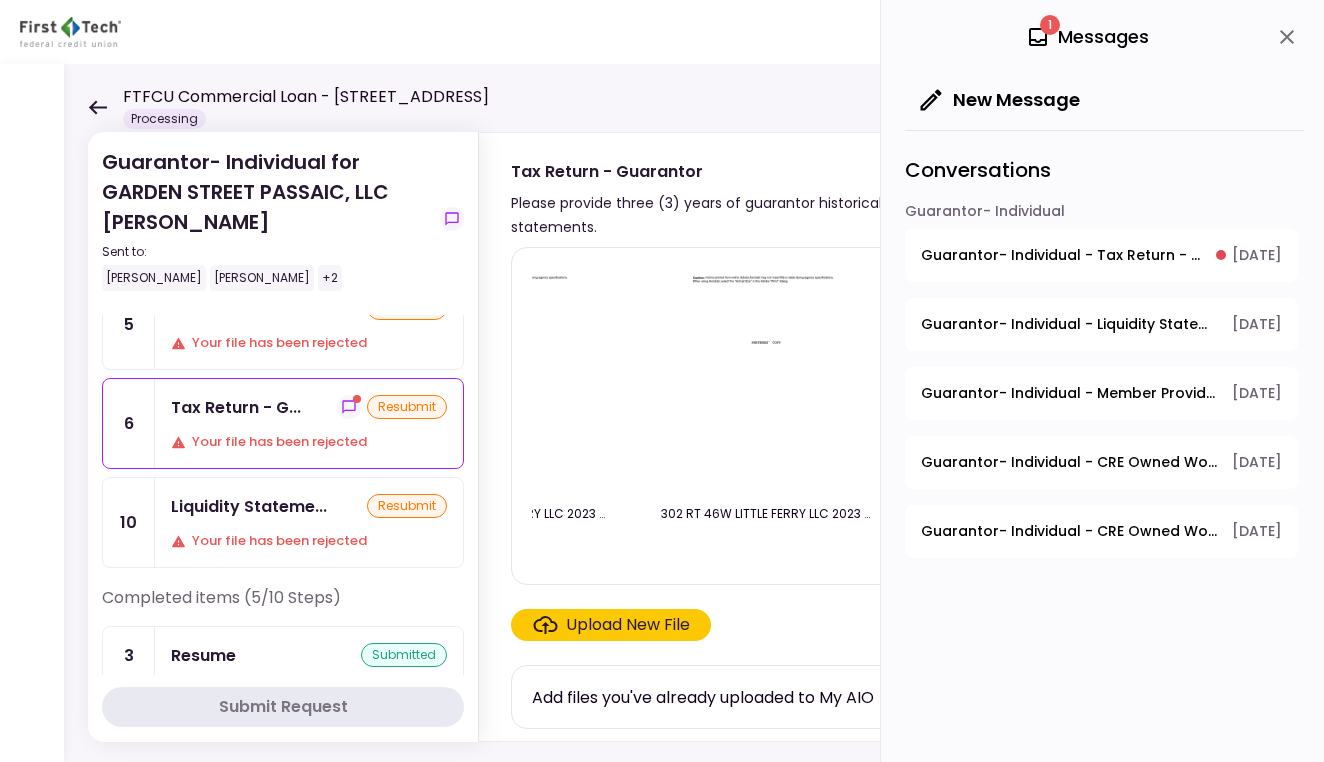 scroll, scrollTop: 0, scrollLeft: 681, axis: horizontal 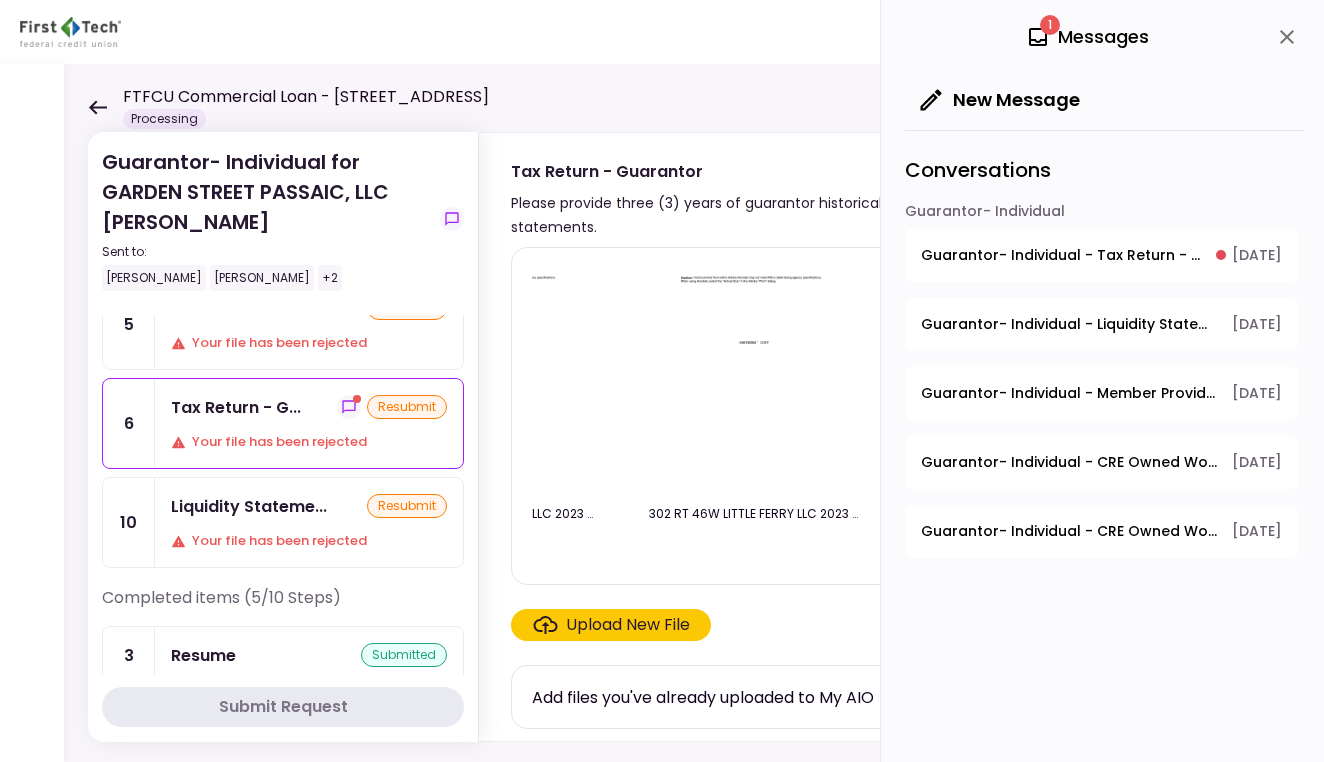 click on "Upload New File" at bounding box center [628, 625] 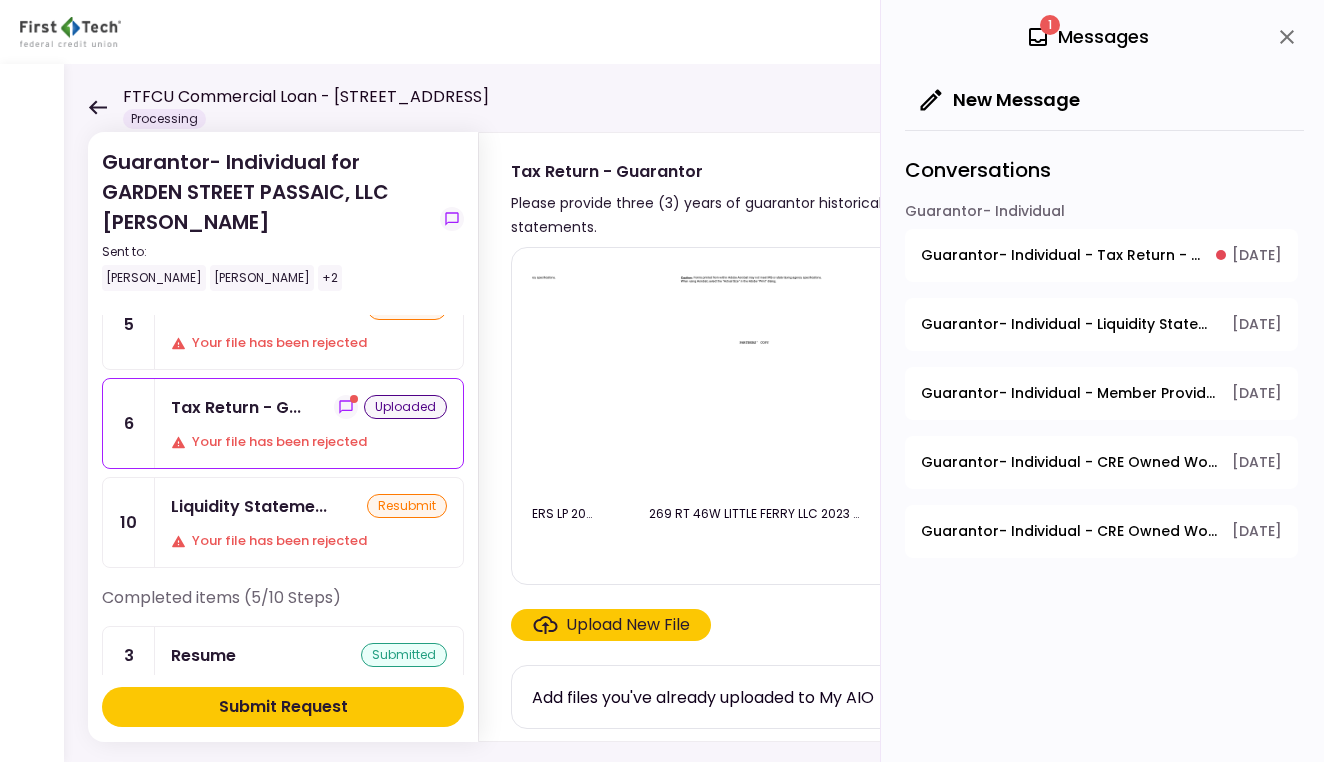 click on "Upload New File" at bounding box center (628, 625) 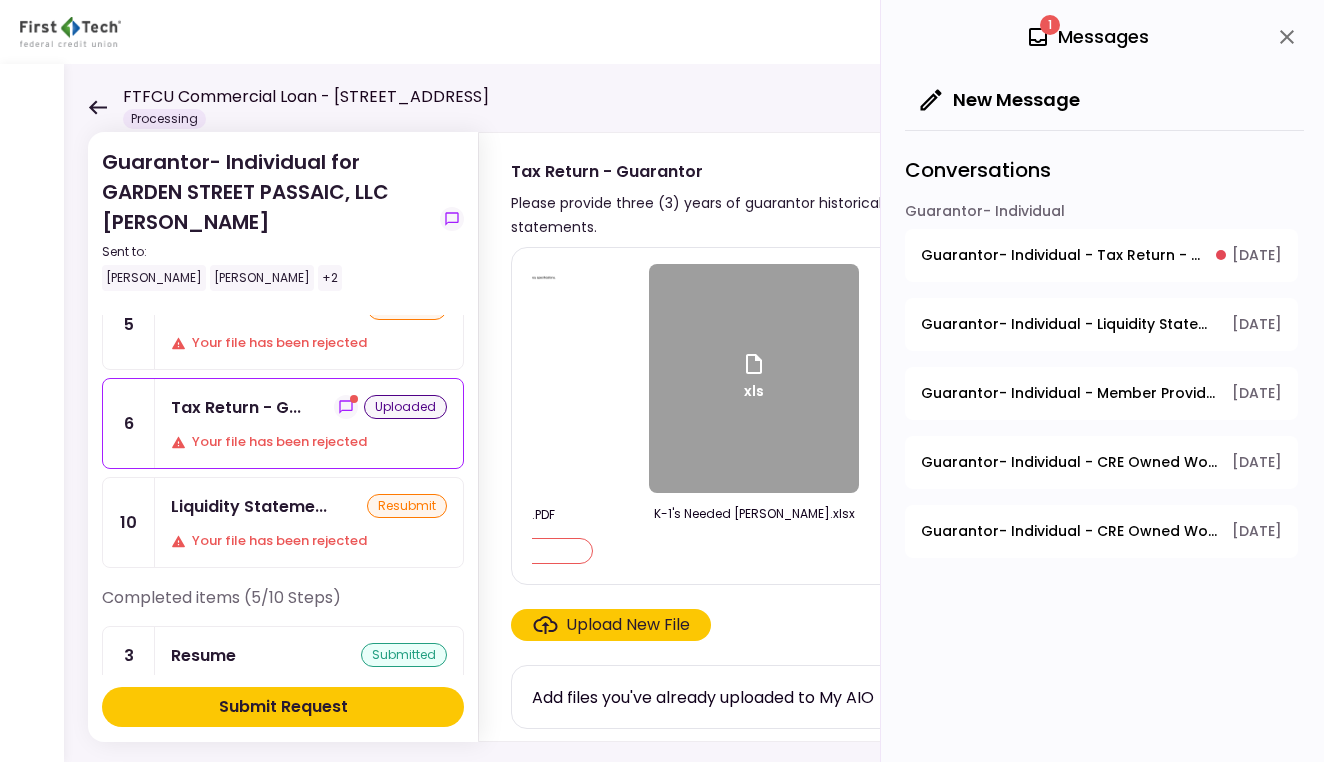 click on "Upload New File" at bounding box center [628, 625] 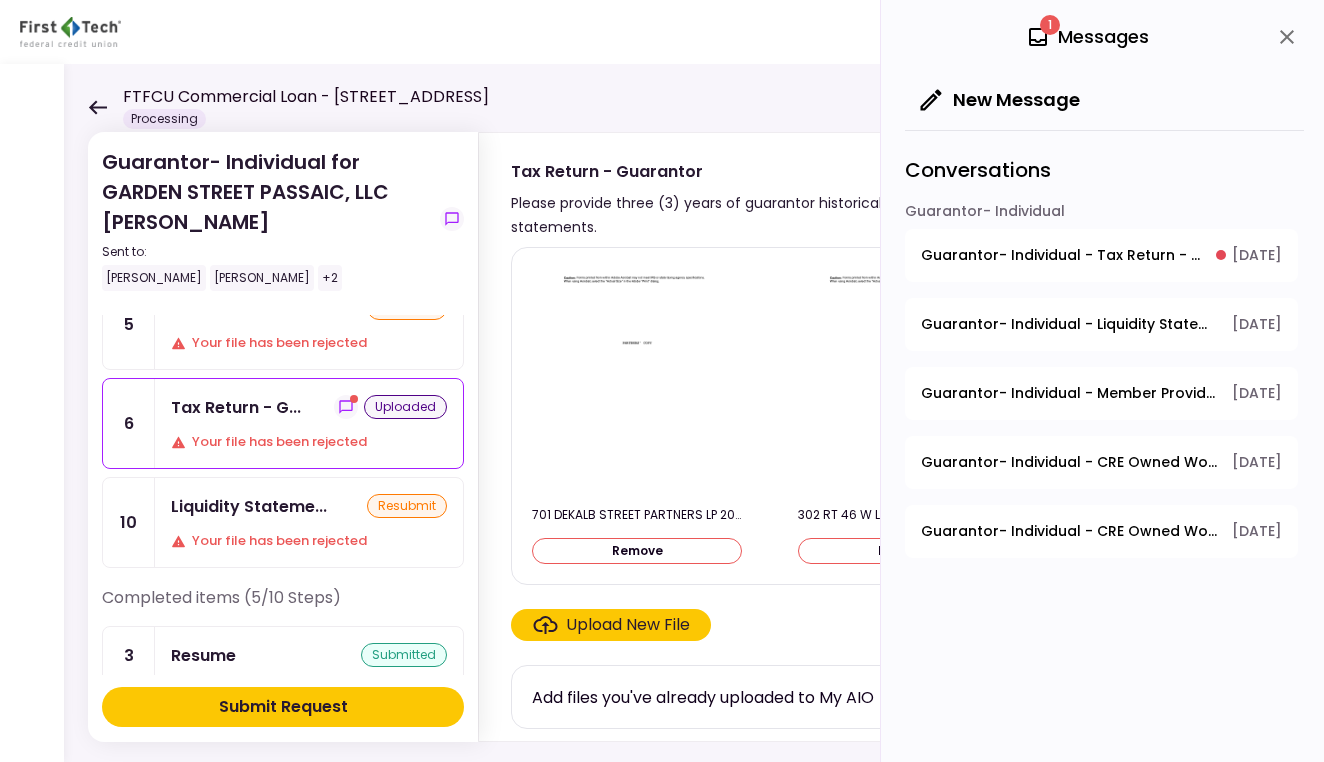 scroll, scrollTop: 0, scrollLeft: 0, axis: both 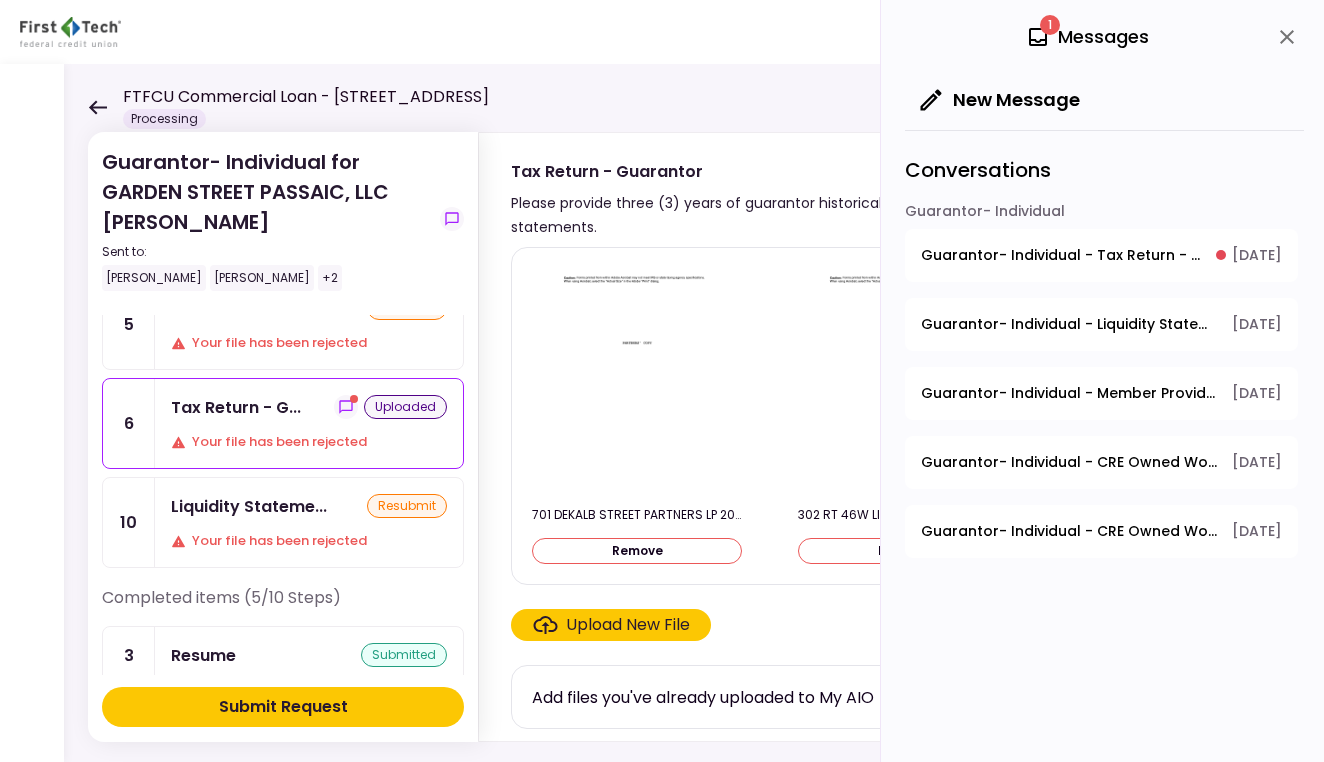 click 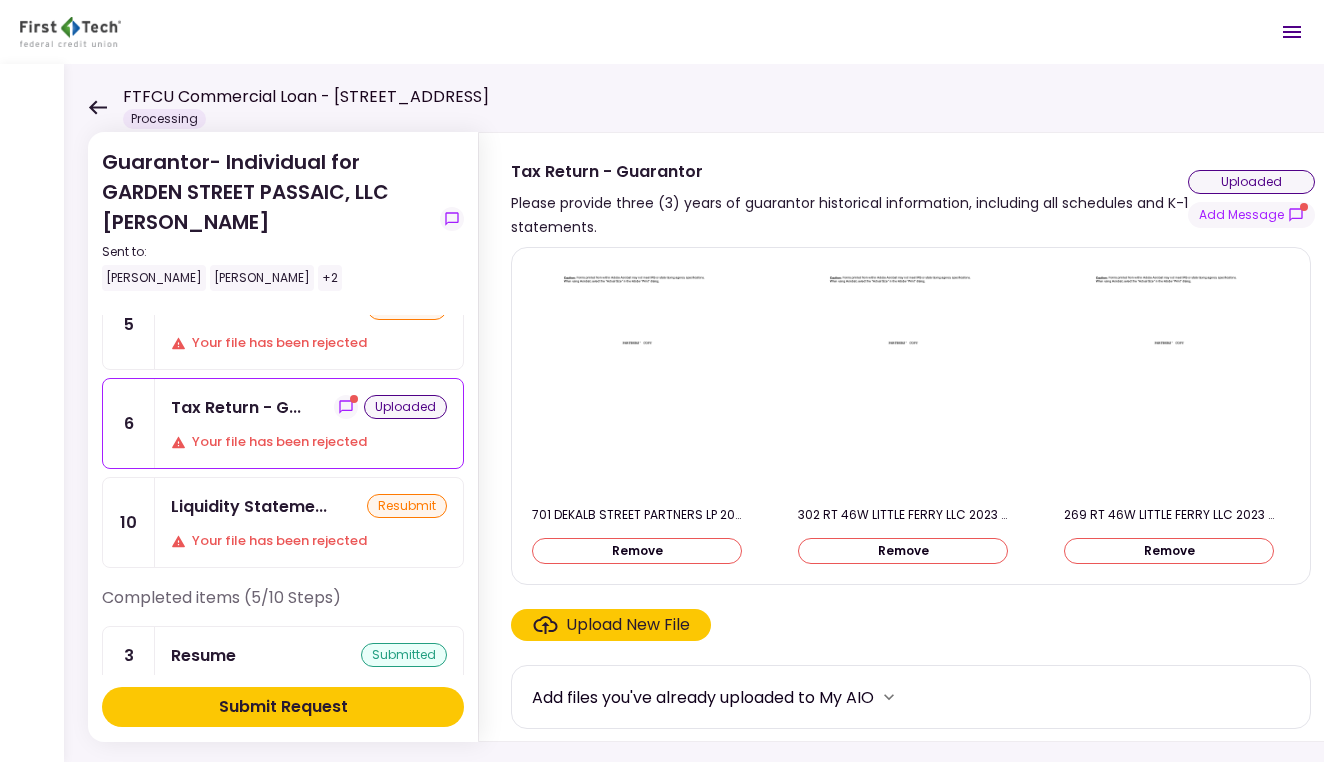 scroll, scrollTop: 2, scrollLeft: 0, axis: vertical 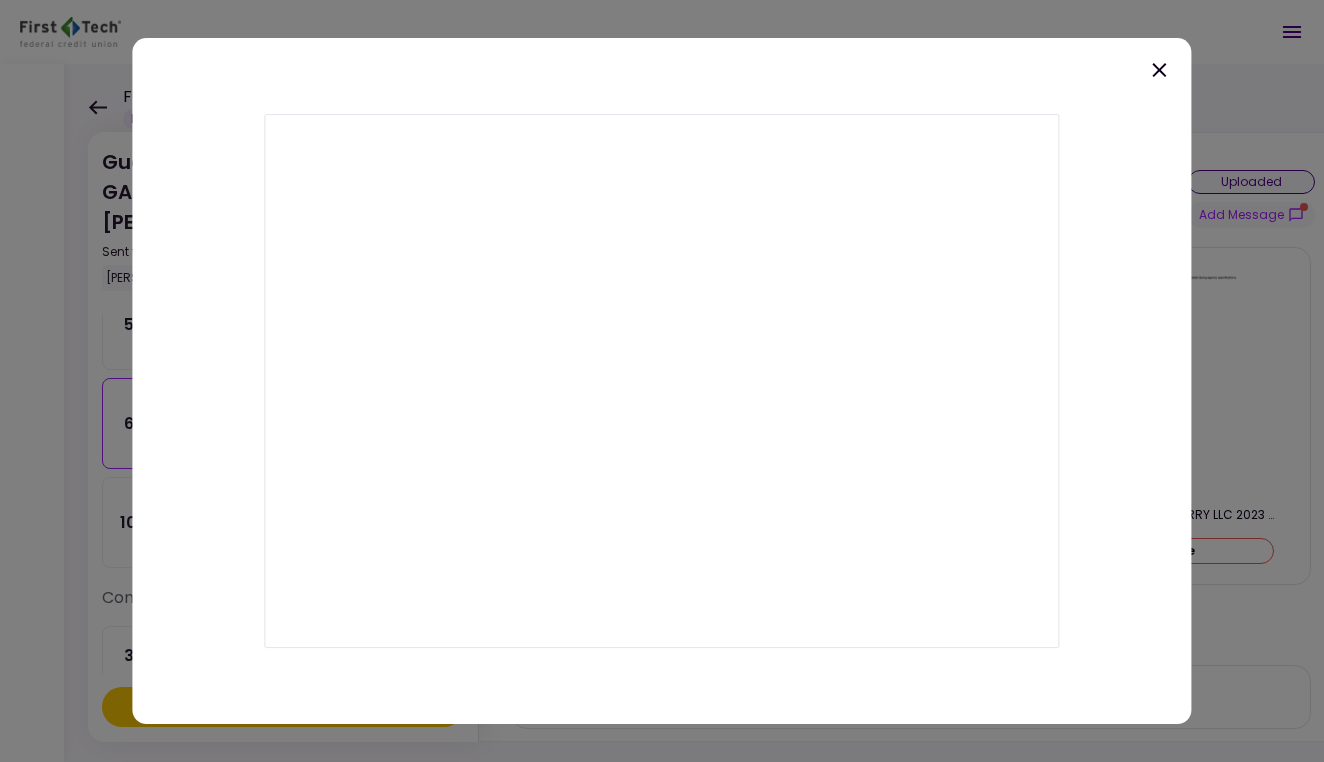 click 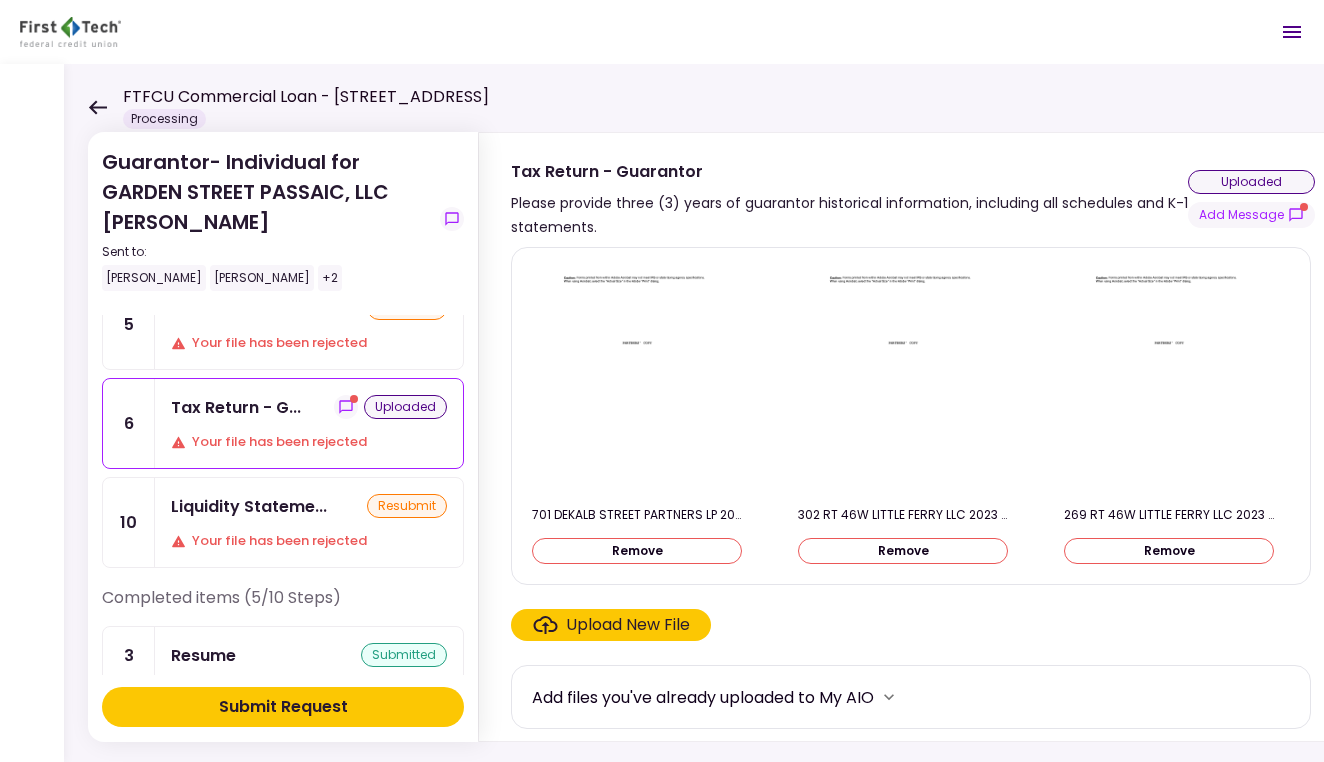 click at bounding box center (903, 379) 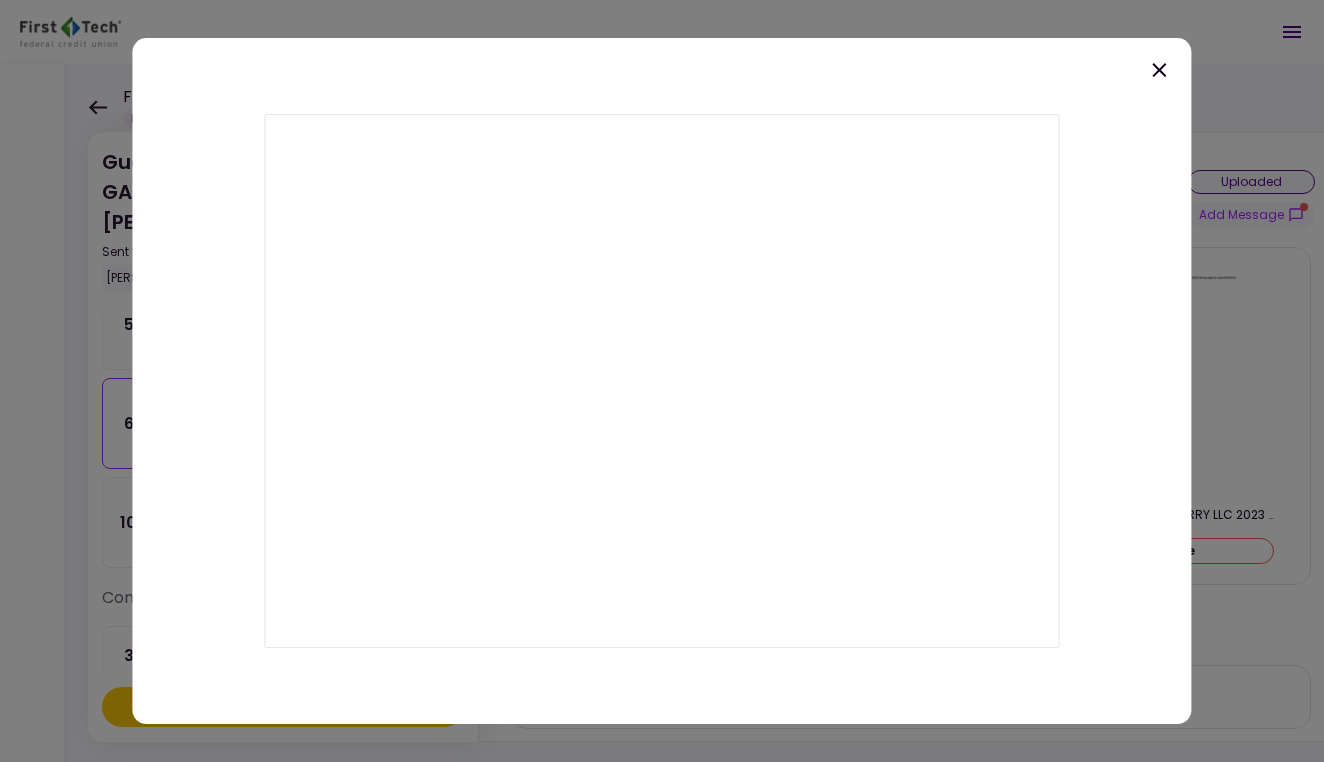 click 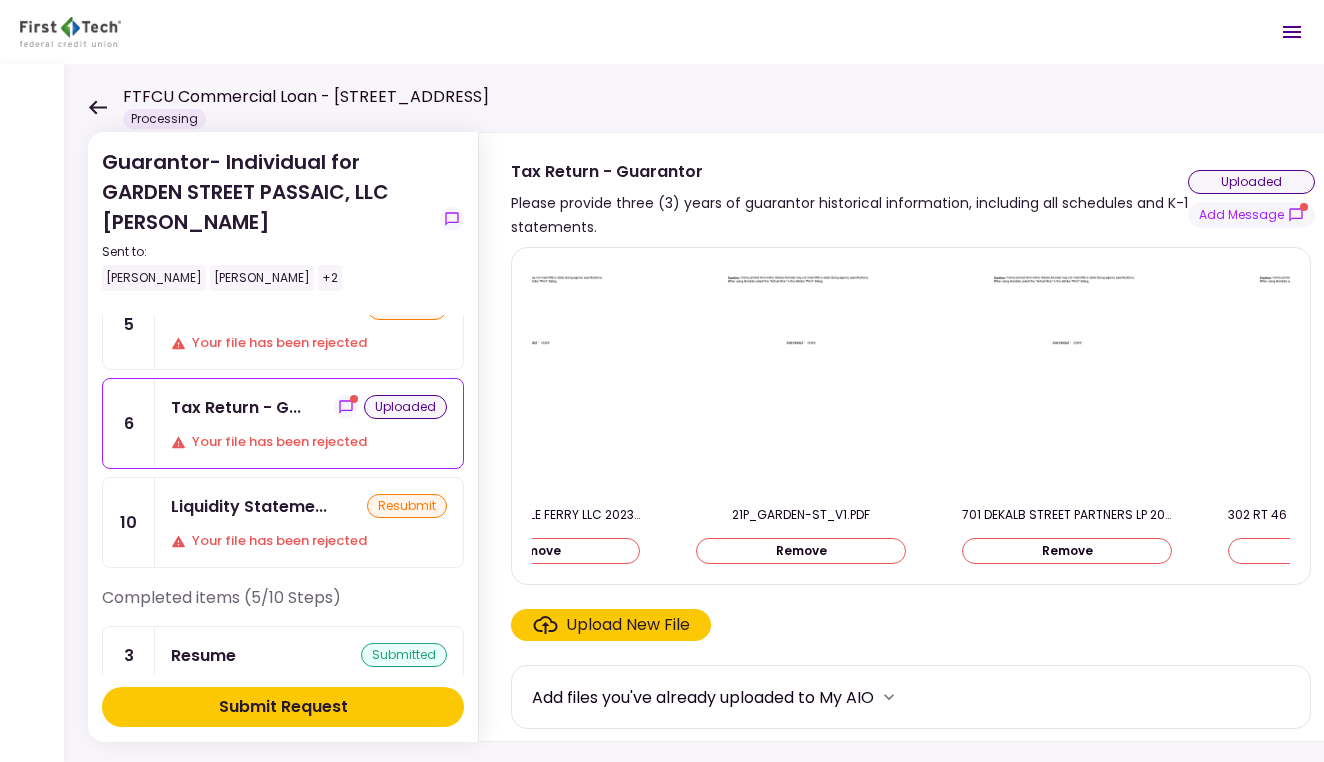 scroll, scrollTop: 0, scrollLeft: 907, axis: horizontal 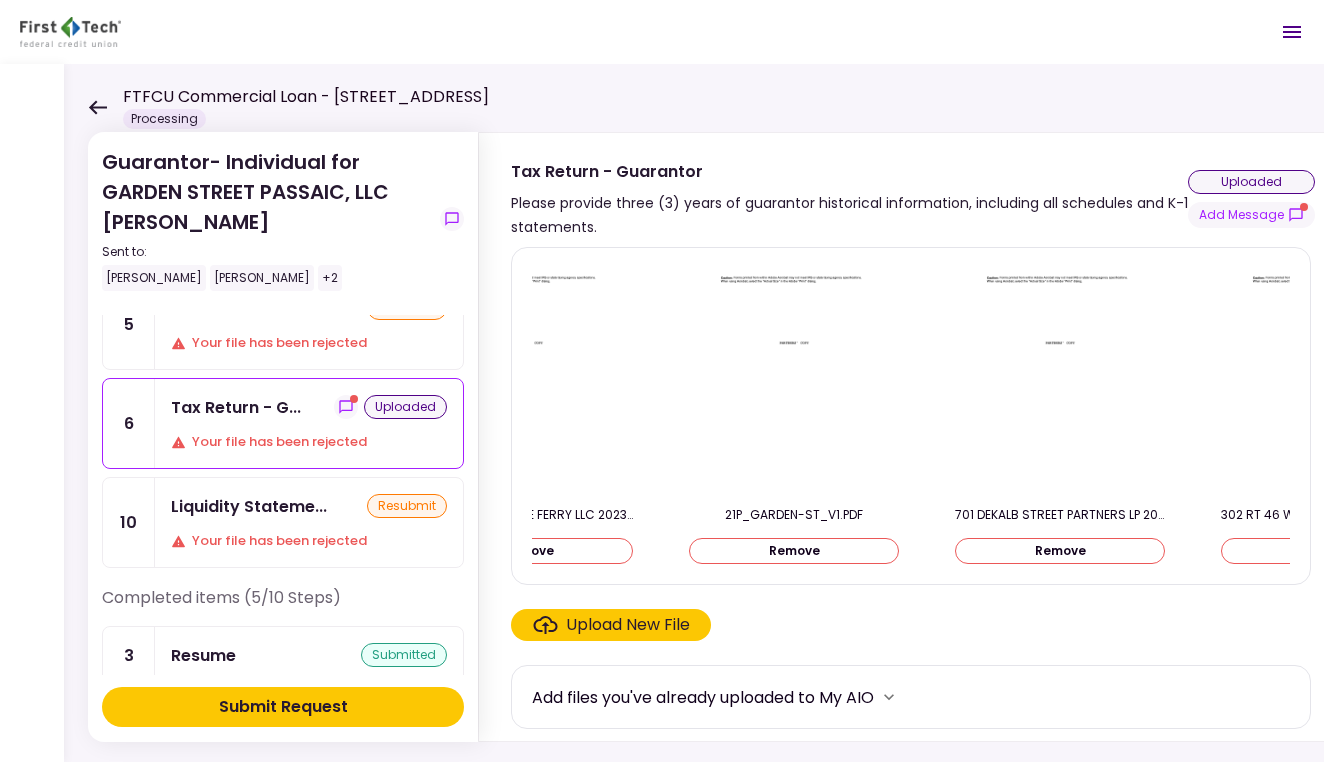 click at bounding box center (1060, 379) 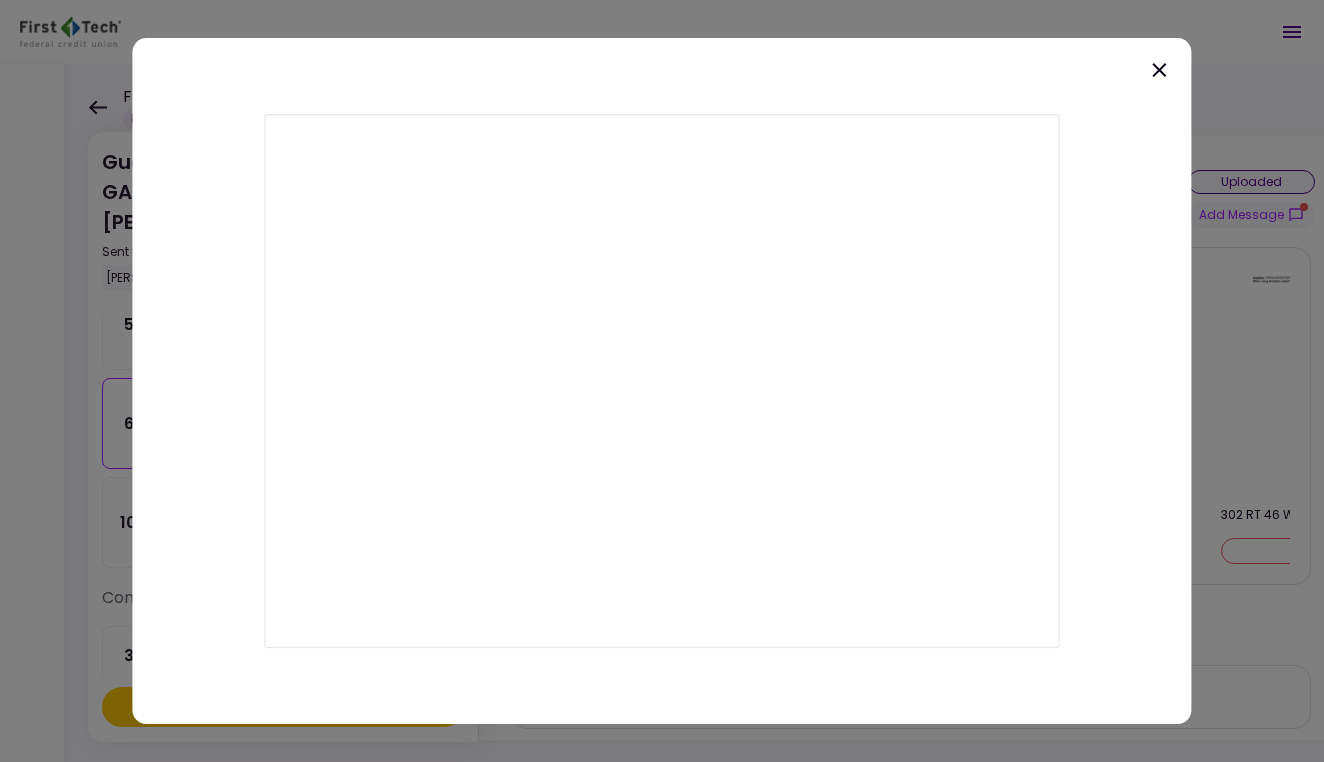 click 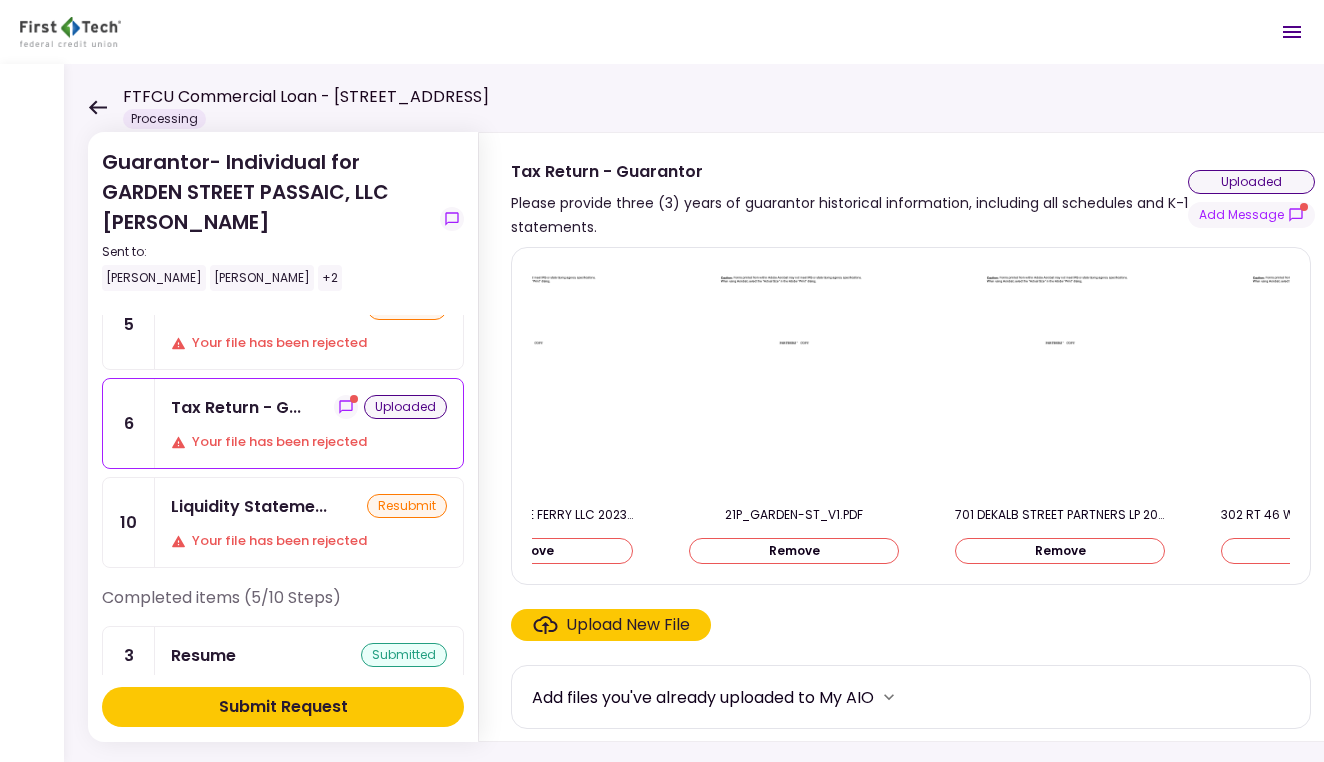 click on "Submit Request" at bounding box center (283, 707) 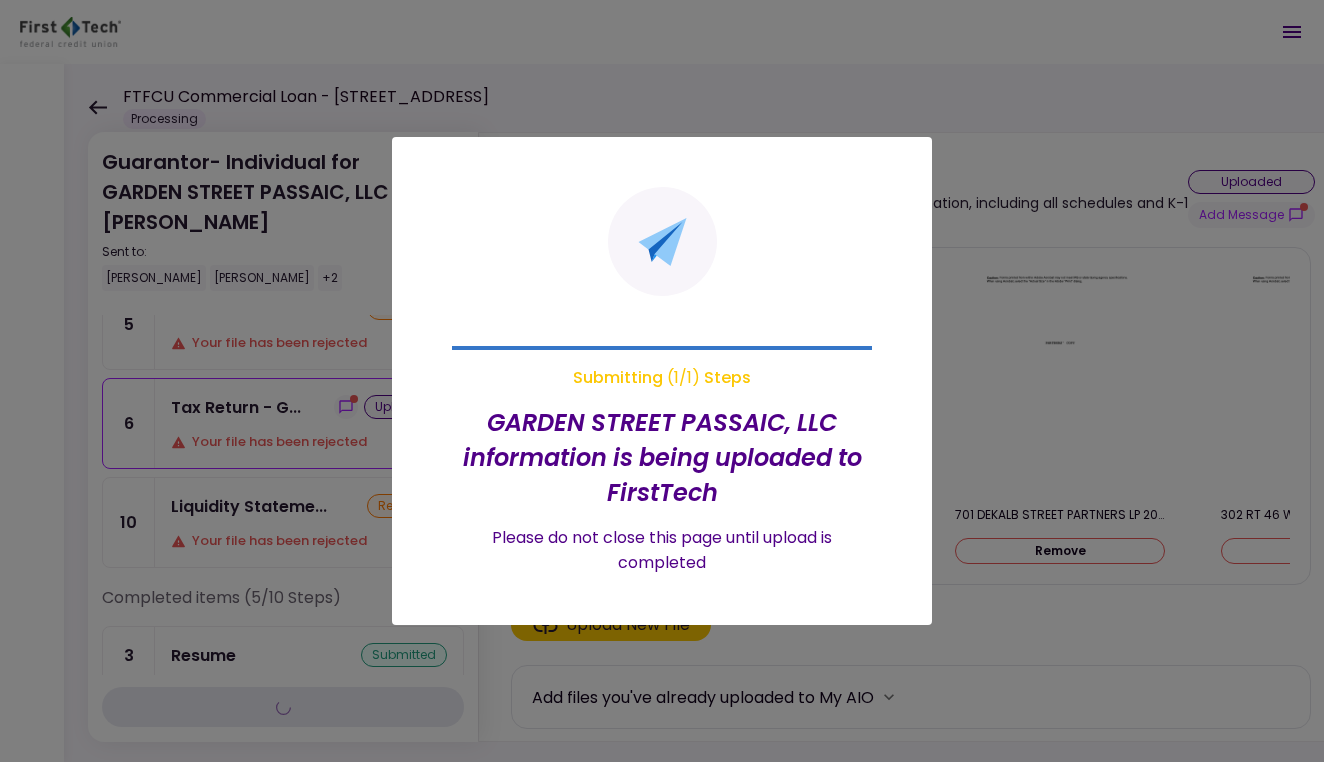 scroll, scrollTop: 0, scrollLeft: 0, axis: both 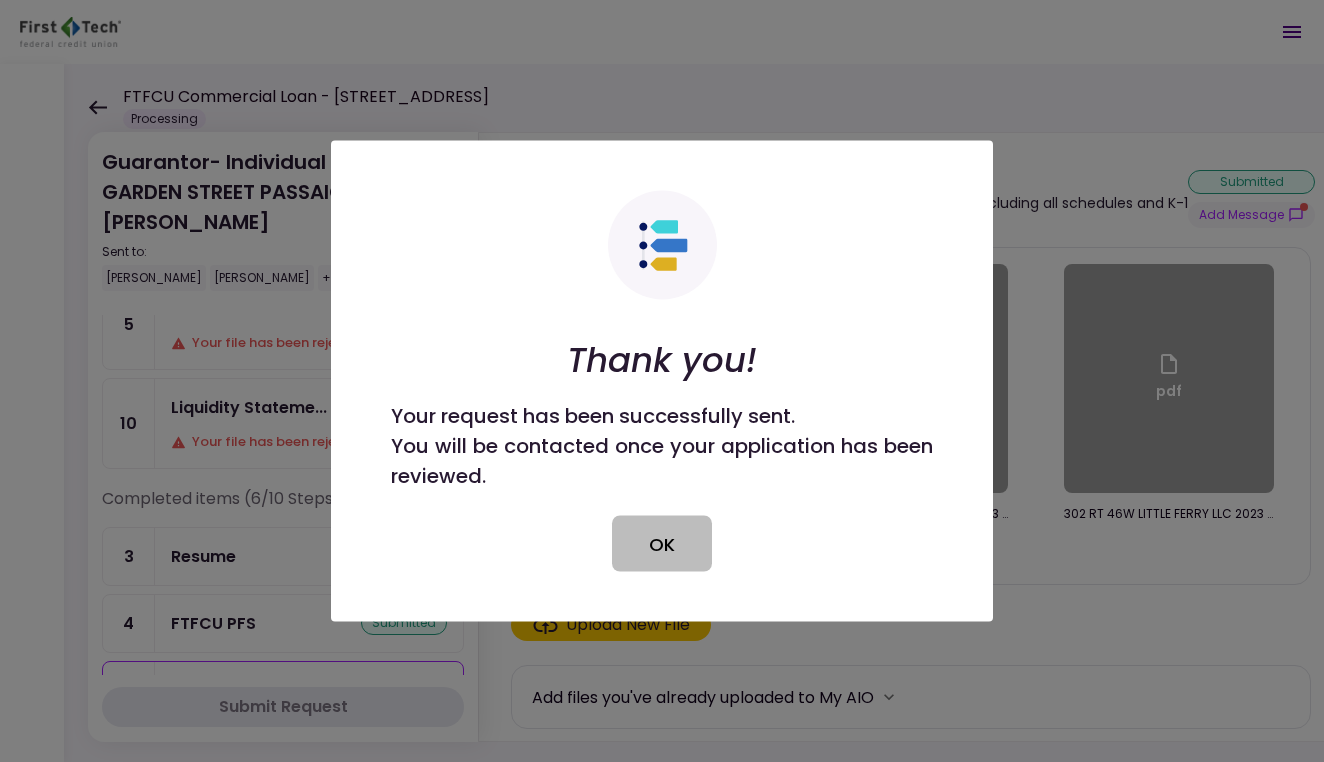 click on "OK" at bounding box center (662, 544) 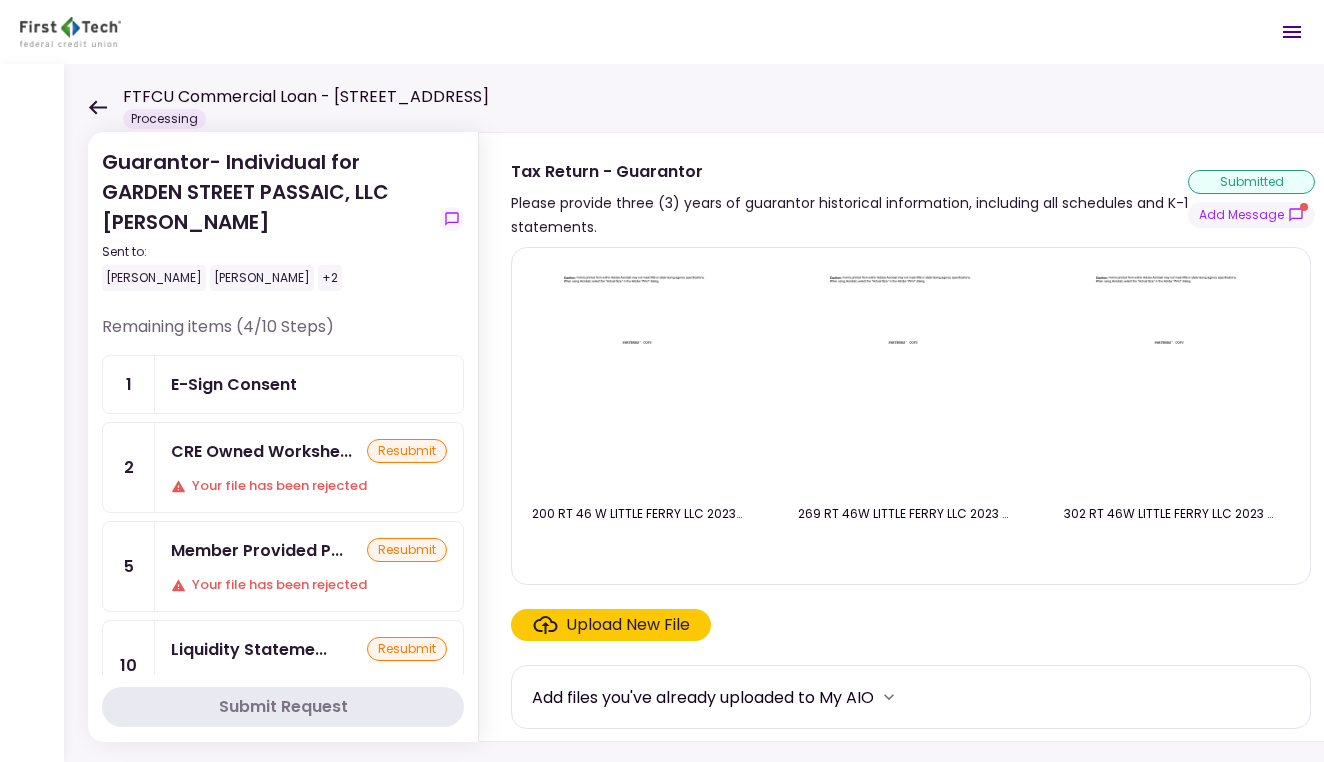 scroll, scrollTop: 0, scrollLeft: 0, axis: both 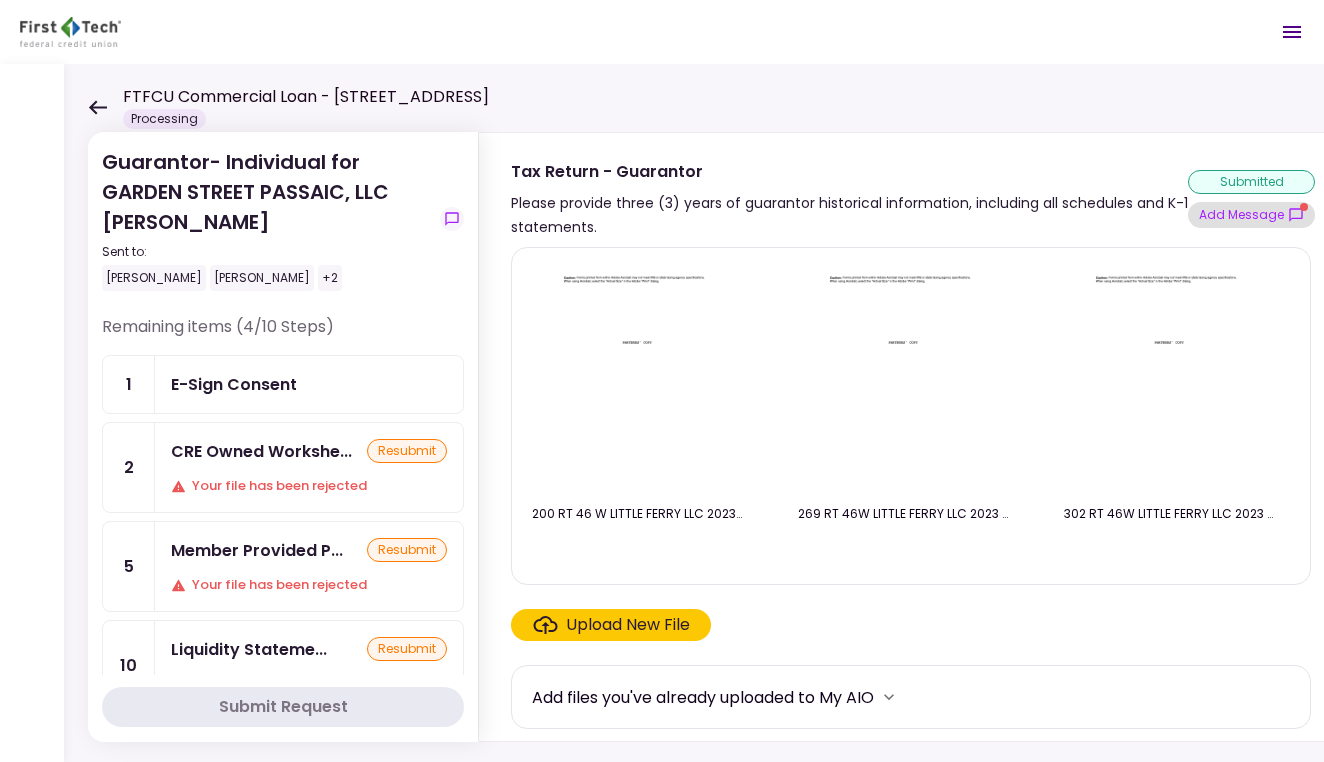click on "Add Message" at bounding box center (1251, 215) 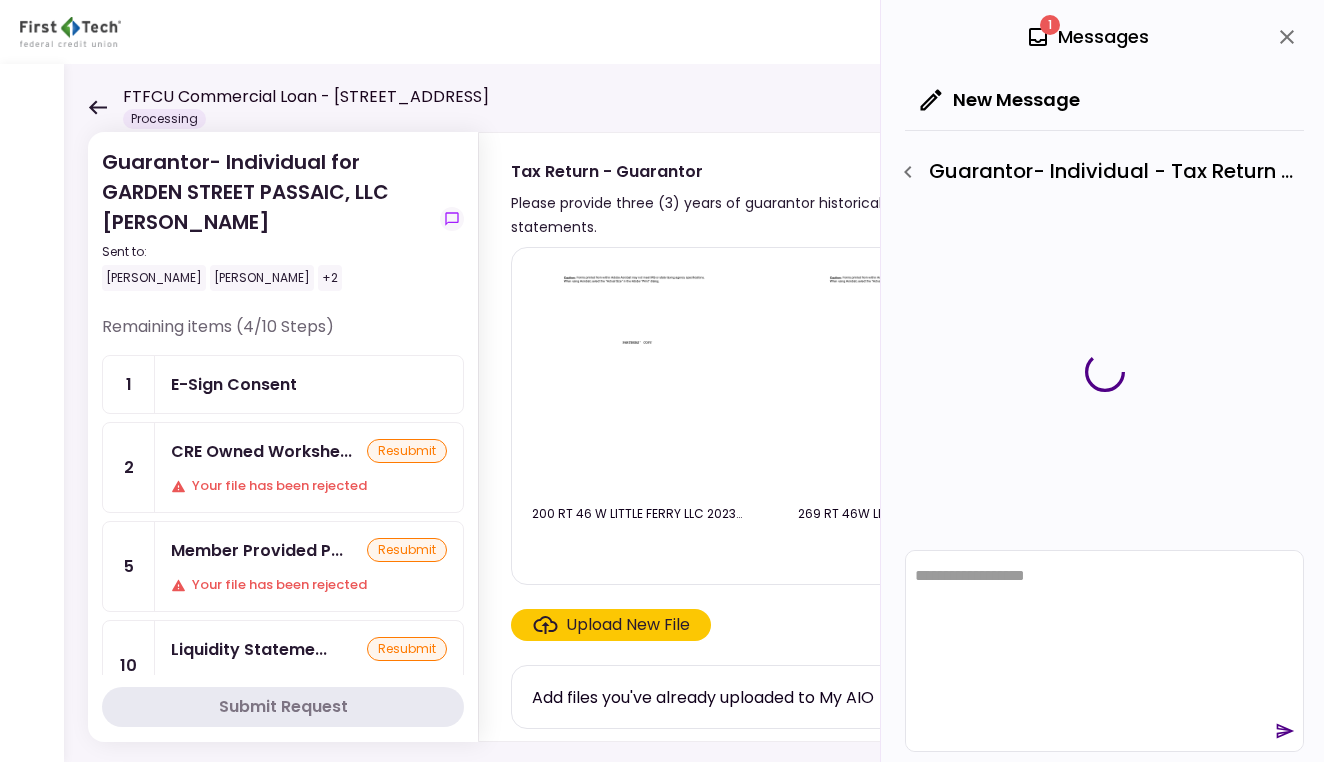 scroll, scrollTop: 0, scrollLeft: 0, axis: both 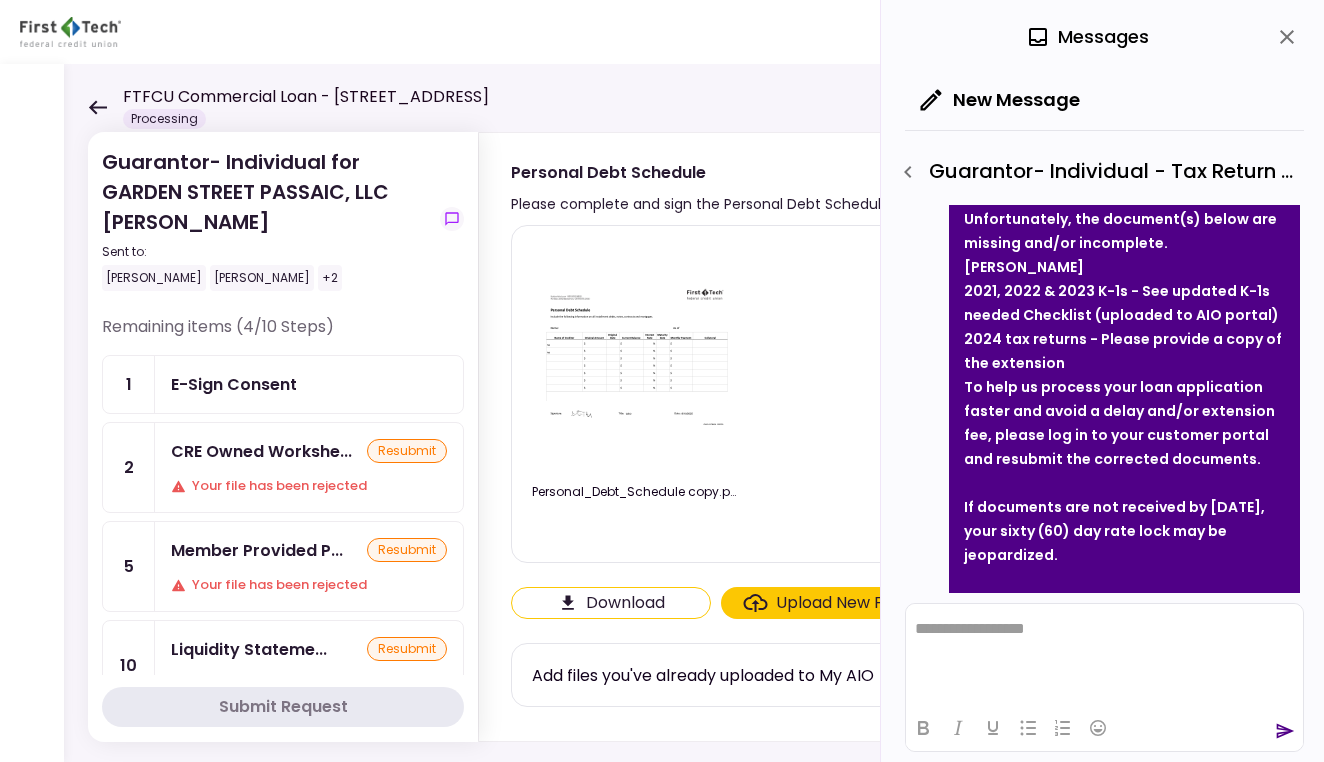 click at bounding box center [637, 357] 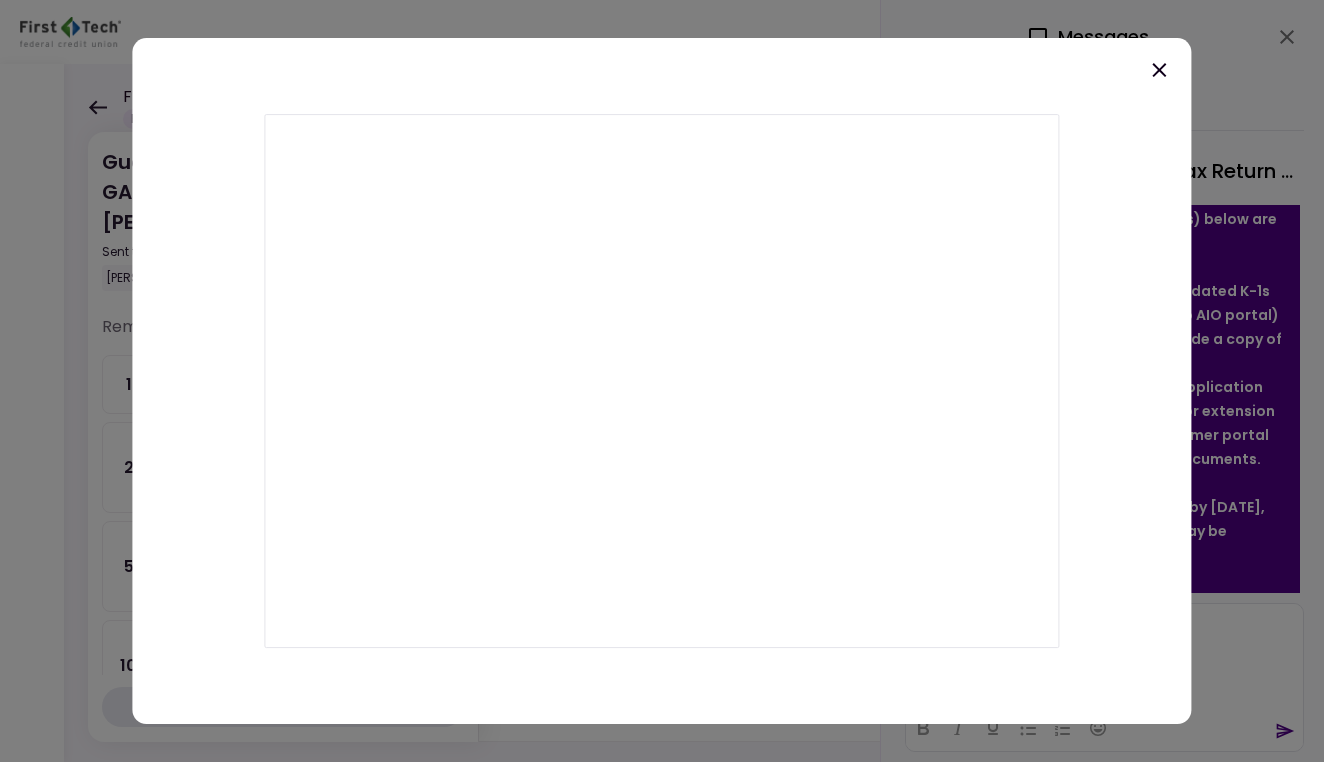 click 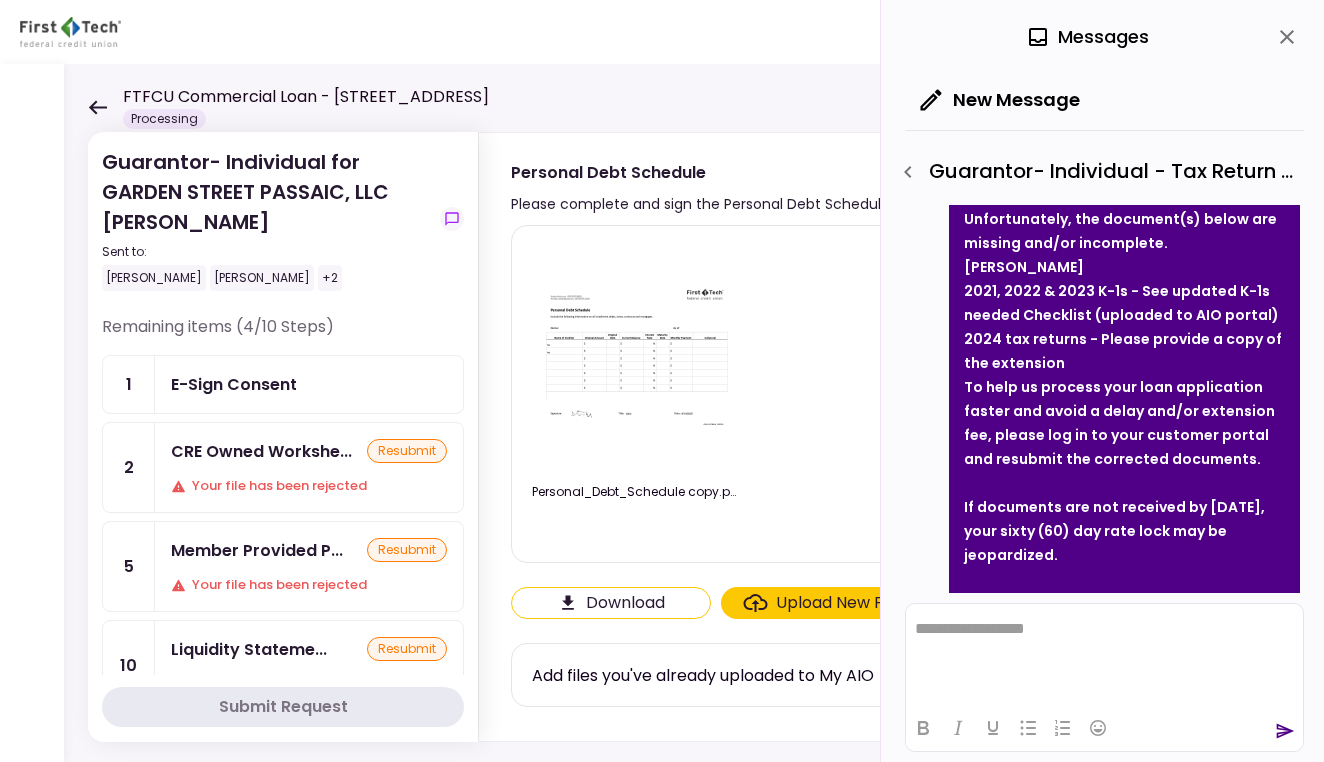 scroll, scrollTop: 0, scrollLeft: 0, axis: both 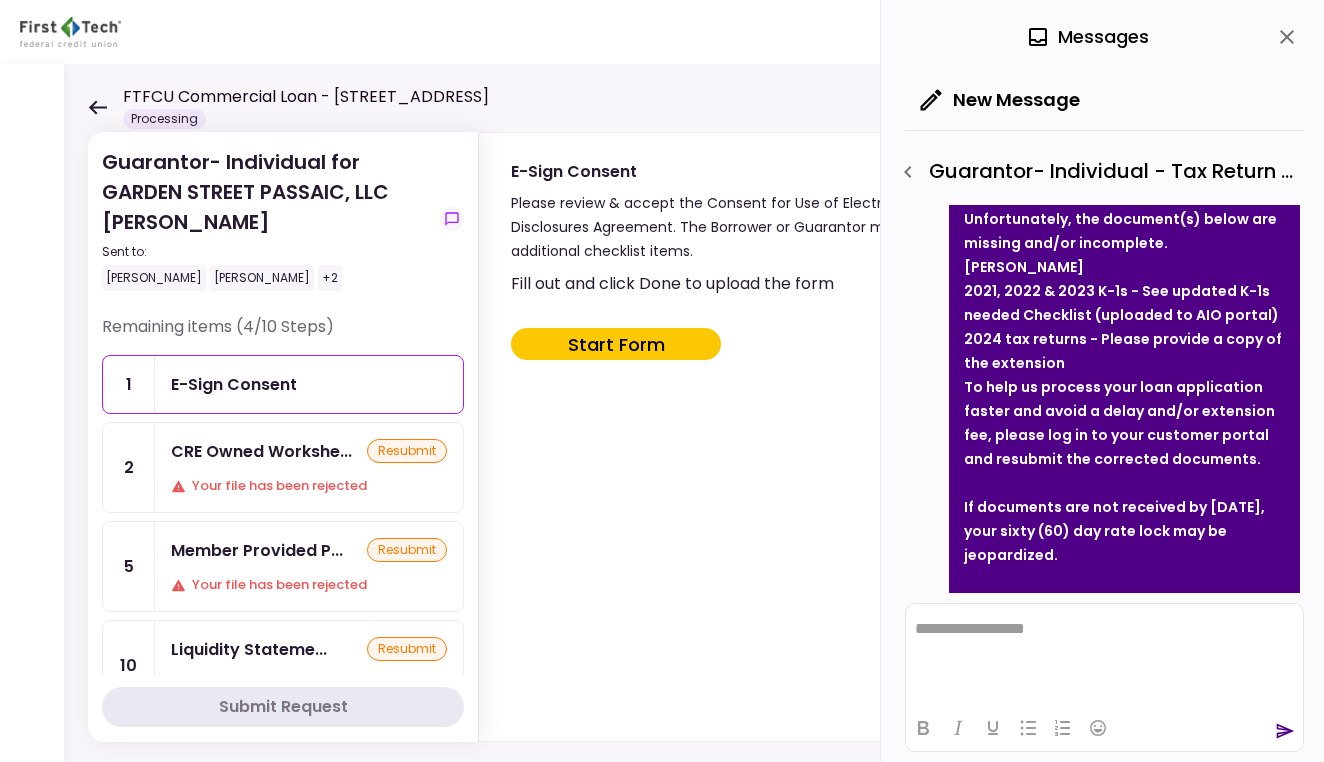 click 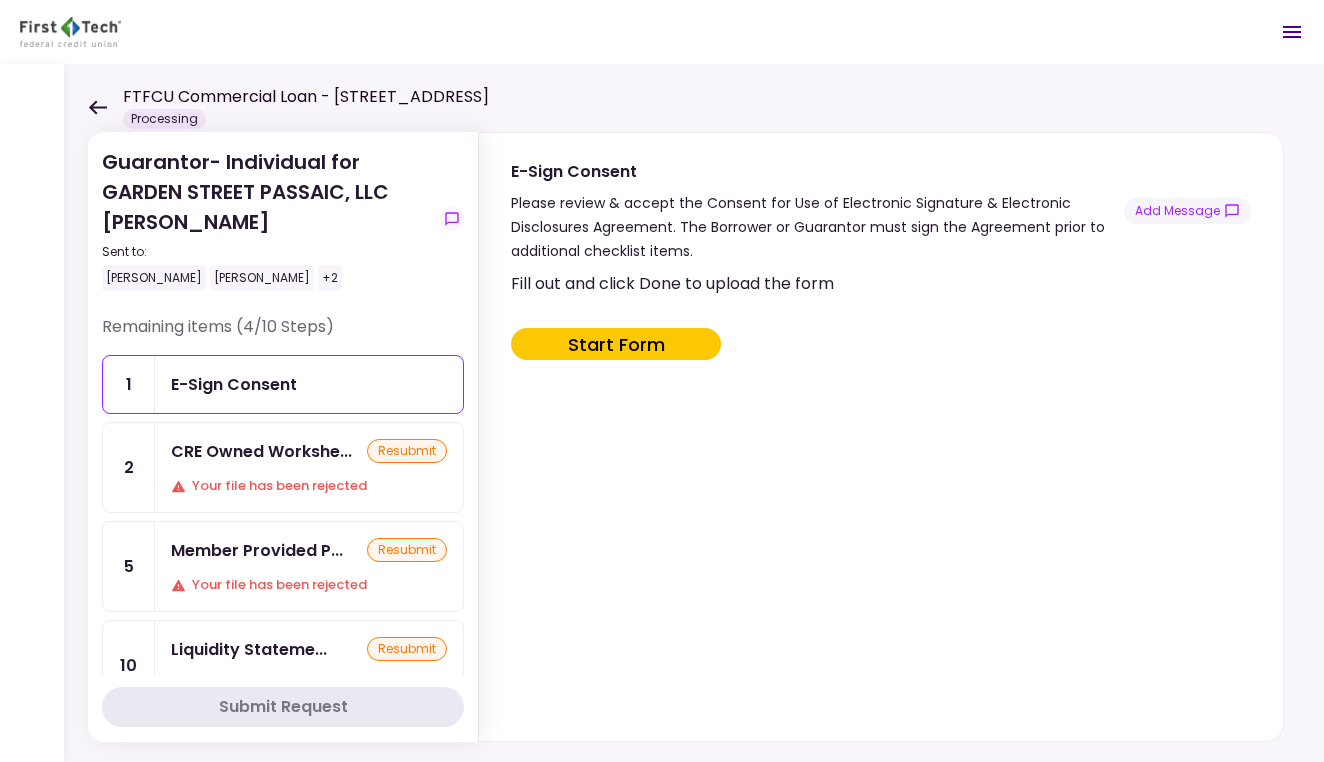 click 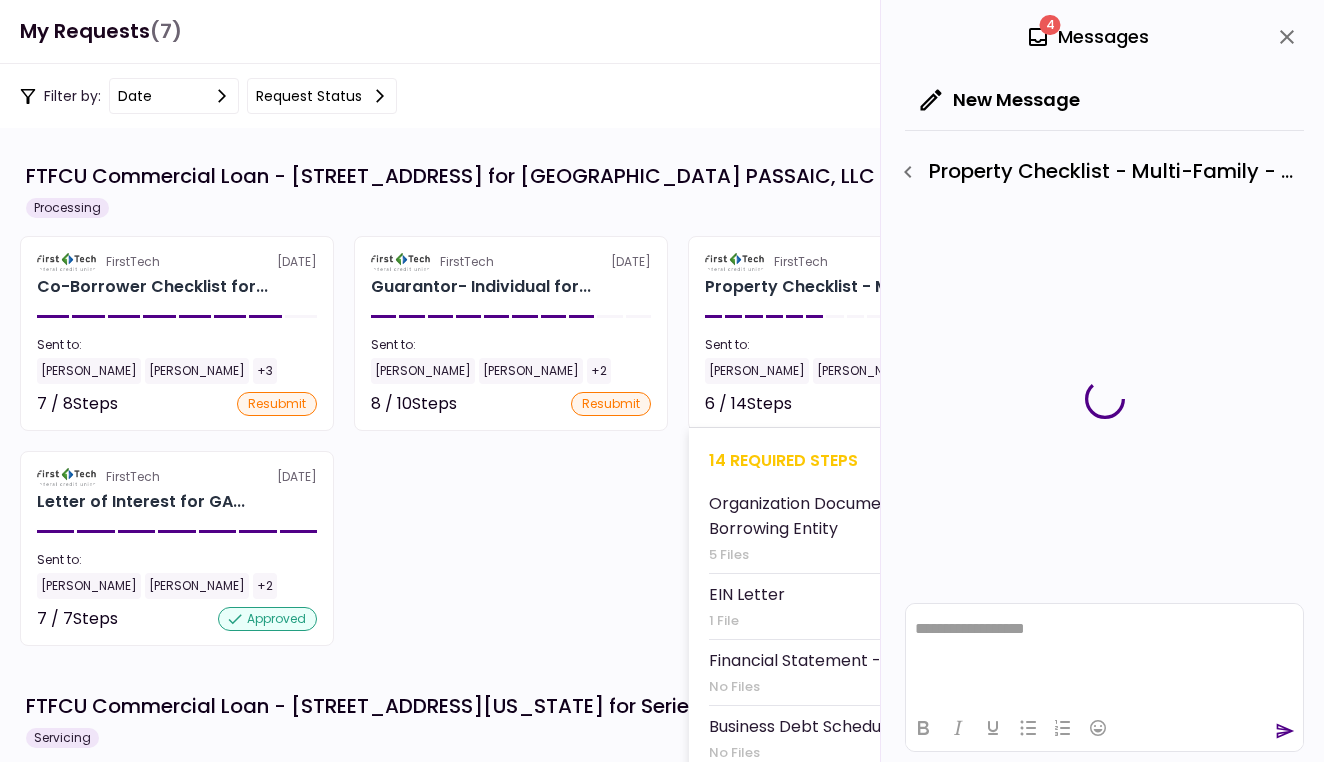 scroll, scrollTop: 0, scrollLeft: 0, axis: both 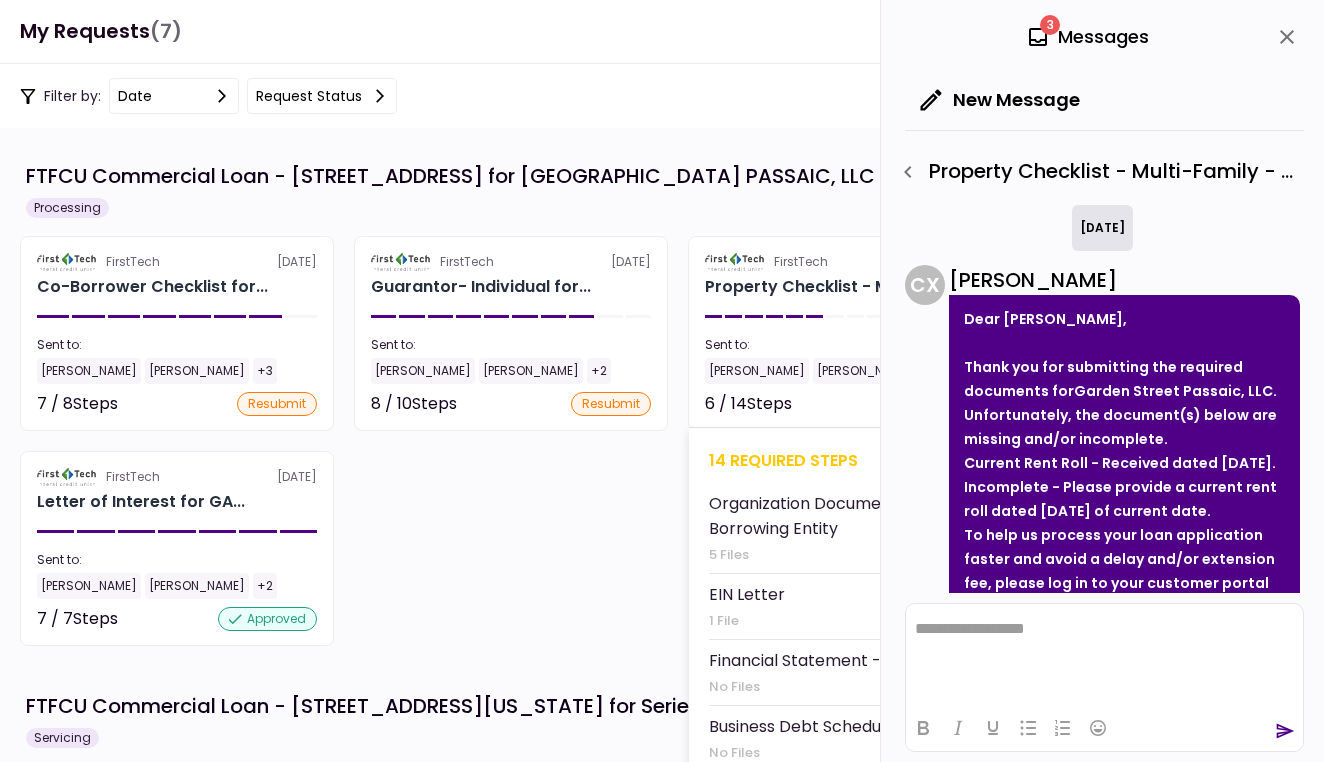 click on "FirstTech [DATE] Property Checklist - Mult... Sent to: [PERSON_NAME] [PERSON_NAME] +2 6 / 14  Steps resubmit 14   required steps Organization Documents for Borrowing Entity 5 Files EIN Letter 1 File Financial Statement - Borrower No Files Business Debt Schedule No Files Tax Return - Borrower No Files IRS Form 4506-T Borrower No Files COFSA- Borrower No Files Property Operating Statements 1 File Current Rent Roll 1 File Copy(s) of Lease(s) and Amendment(s) 12 Files Property Survey No Files Prior Environmental Phase I and/or Phase II No Files Property Hazard Insurance Policy and Liability Insurance Policy 2 Files Rent Roll and Past Due Affidavit No Files" at bounding box center (845, 333) 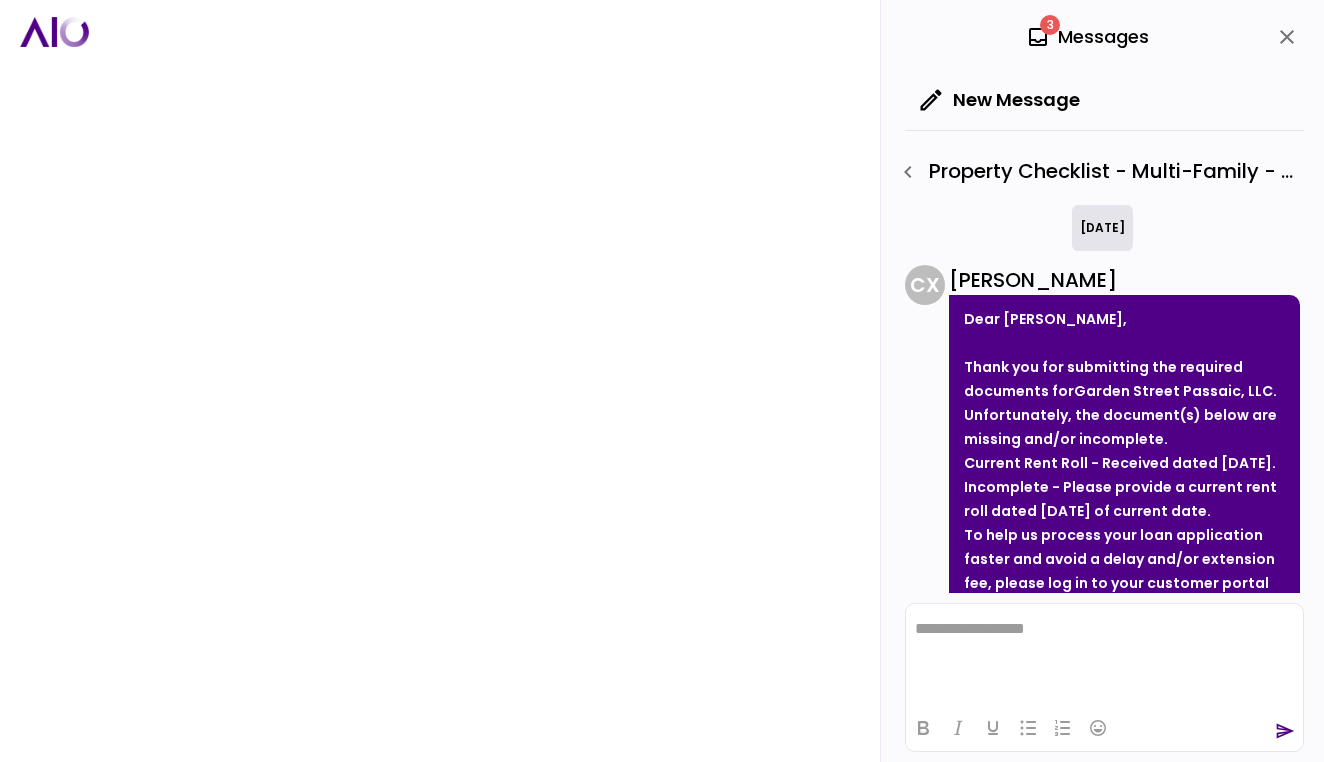 scroll, scrollTop: 309, scrollLeft: 0, axis: vertical 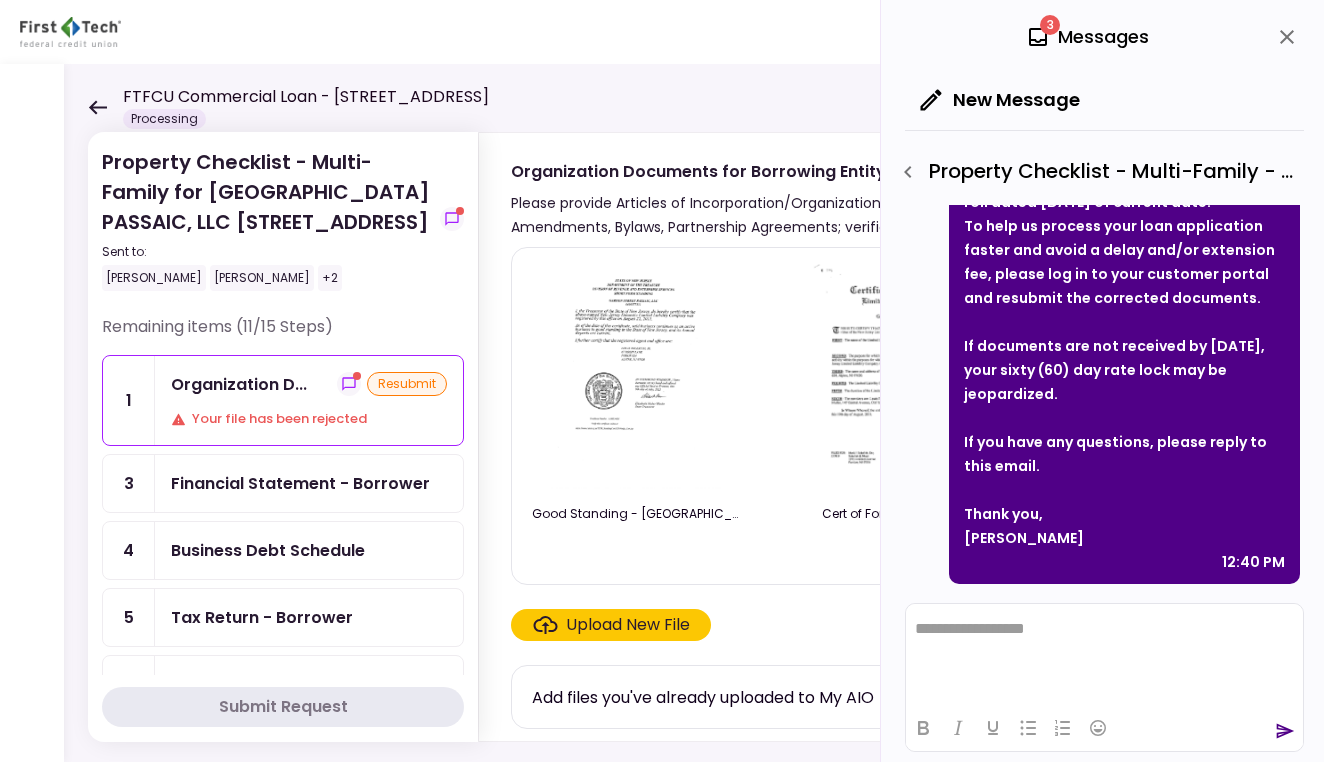 click on "Financial Statement - Borrower" at bounding box center (309, 483) 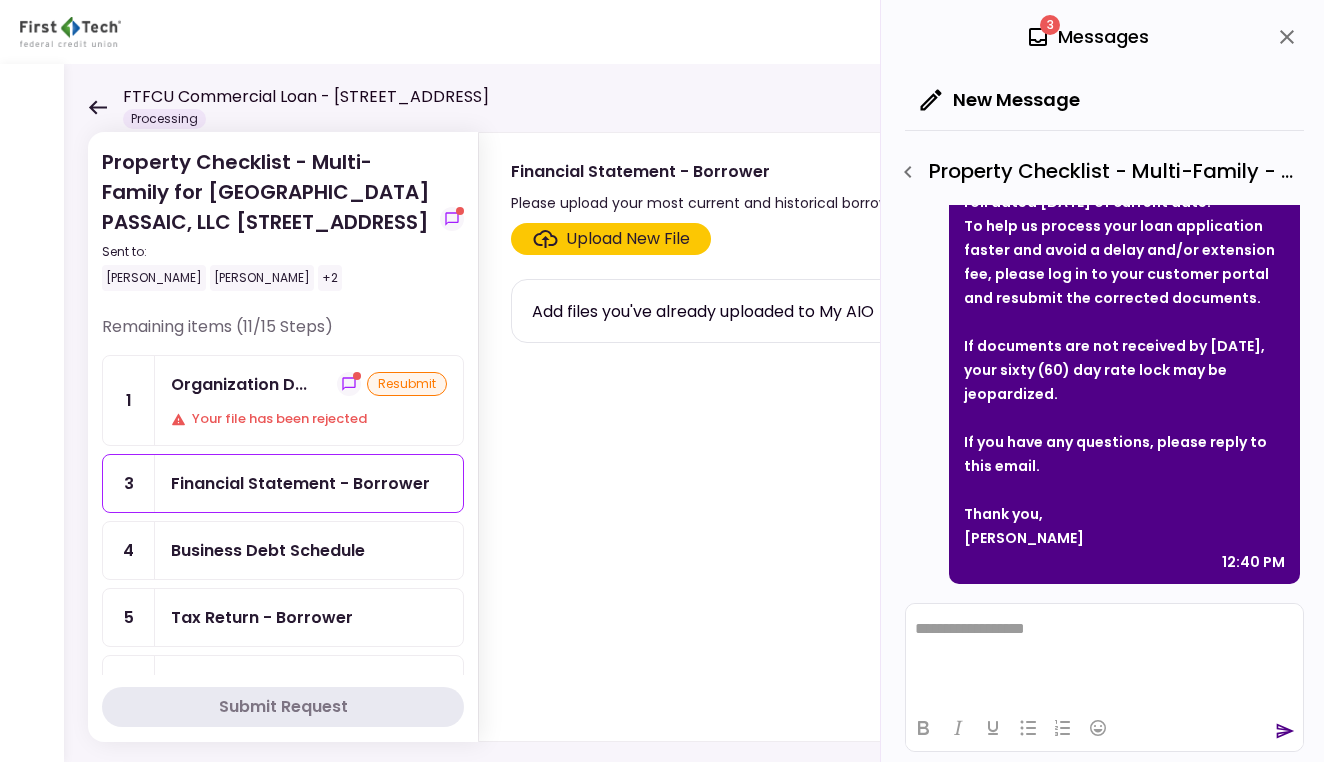 click on "Business Debt Schedule" at bounding box center (268, 550) 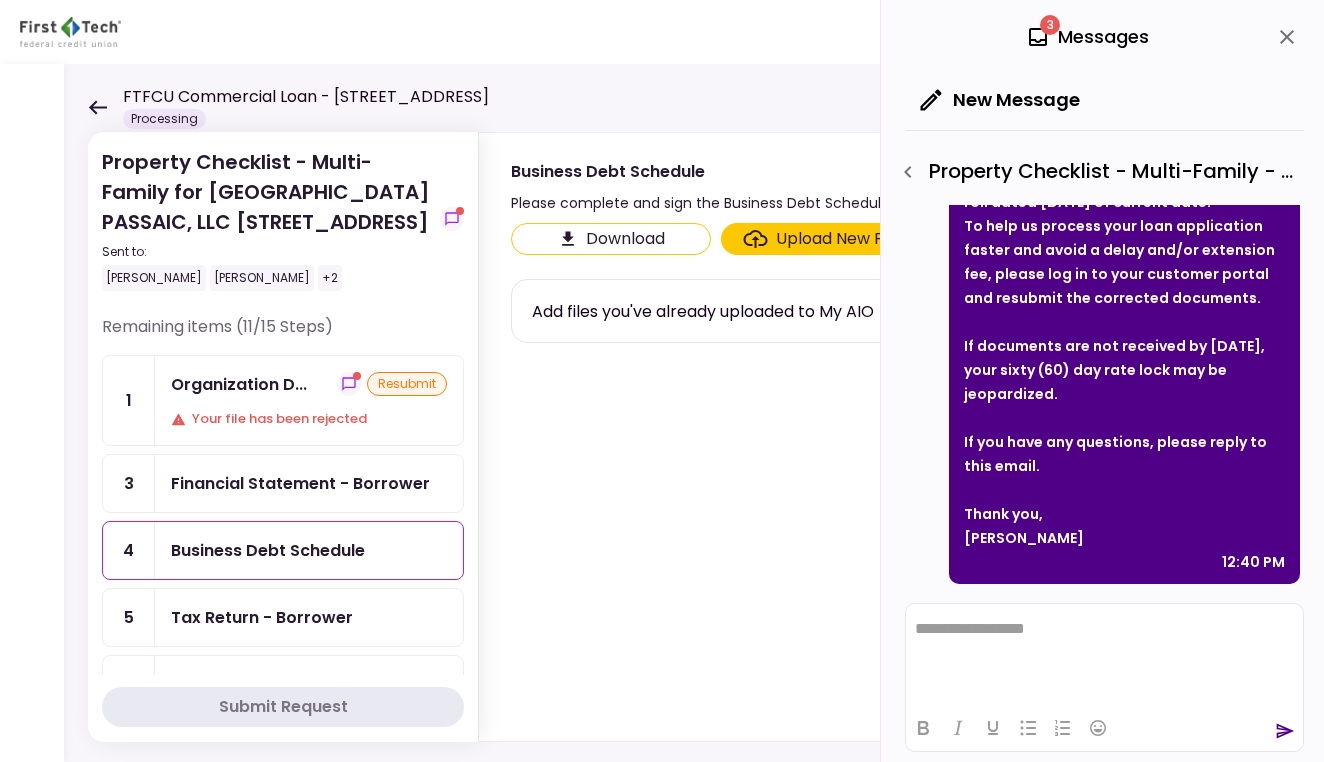 click on "Tax Return - Borrower" at bounding box center [262, 617] 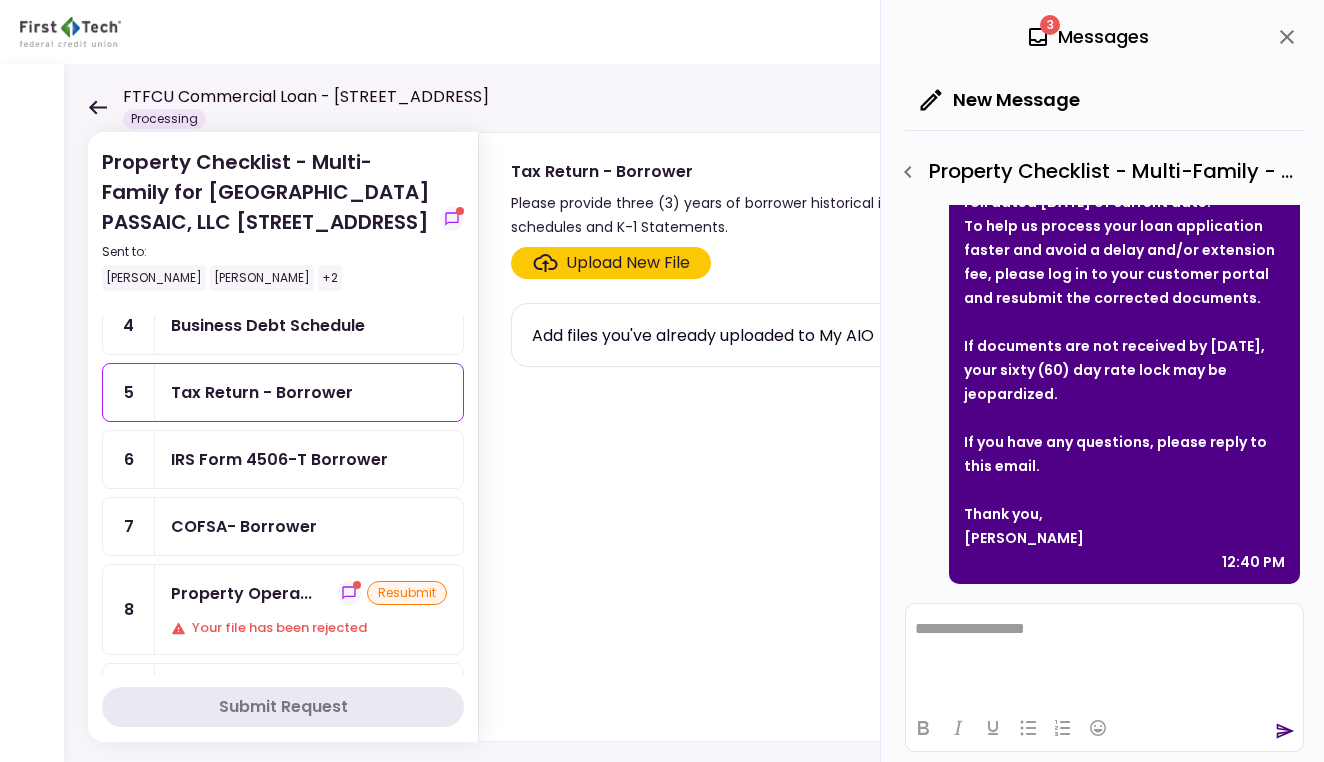 scroll, scrollTop: 235, scrollLeft: 0, axis: vertical 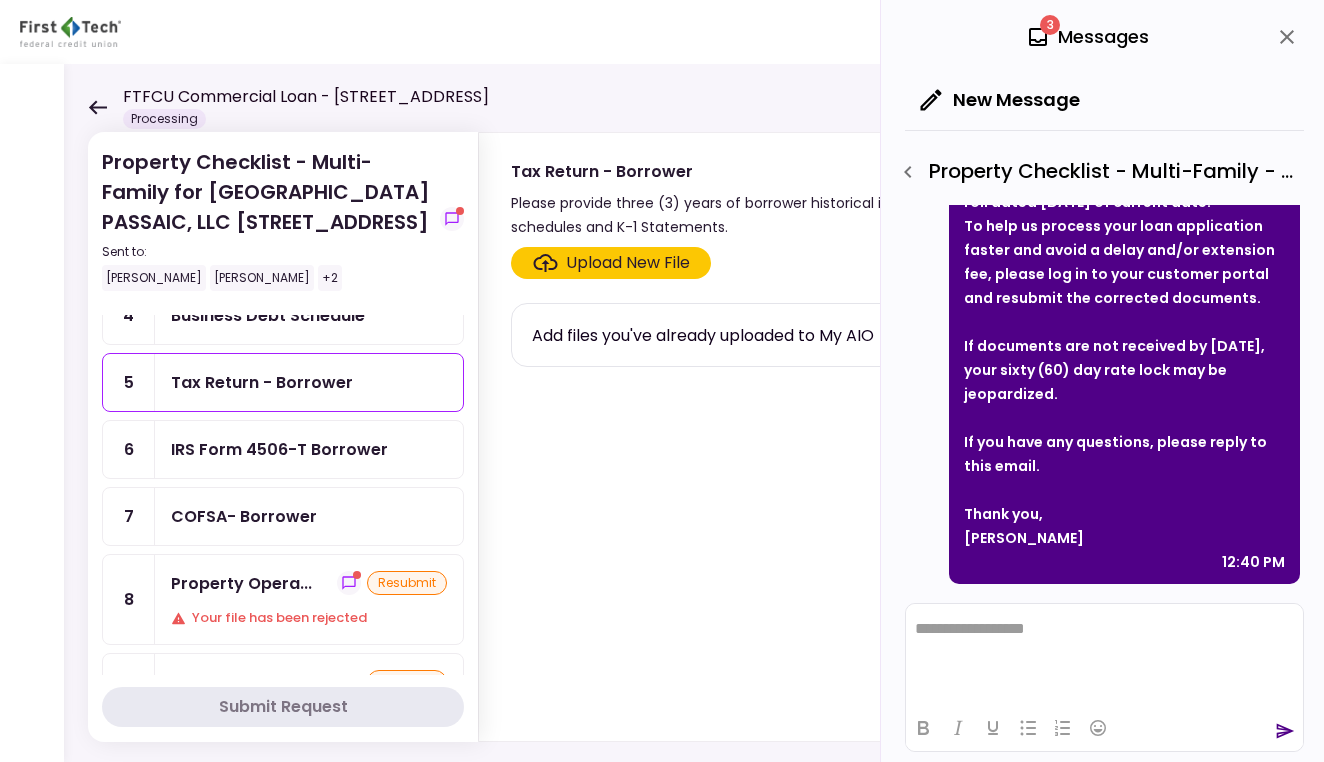 click on "IRS Form 4506-T Borrower" at bounding box center [279, 449] 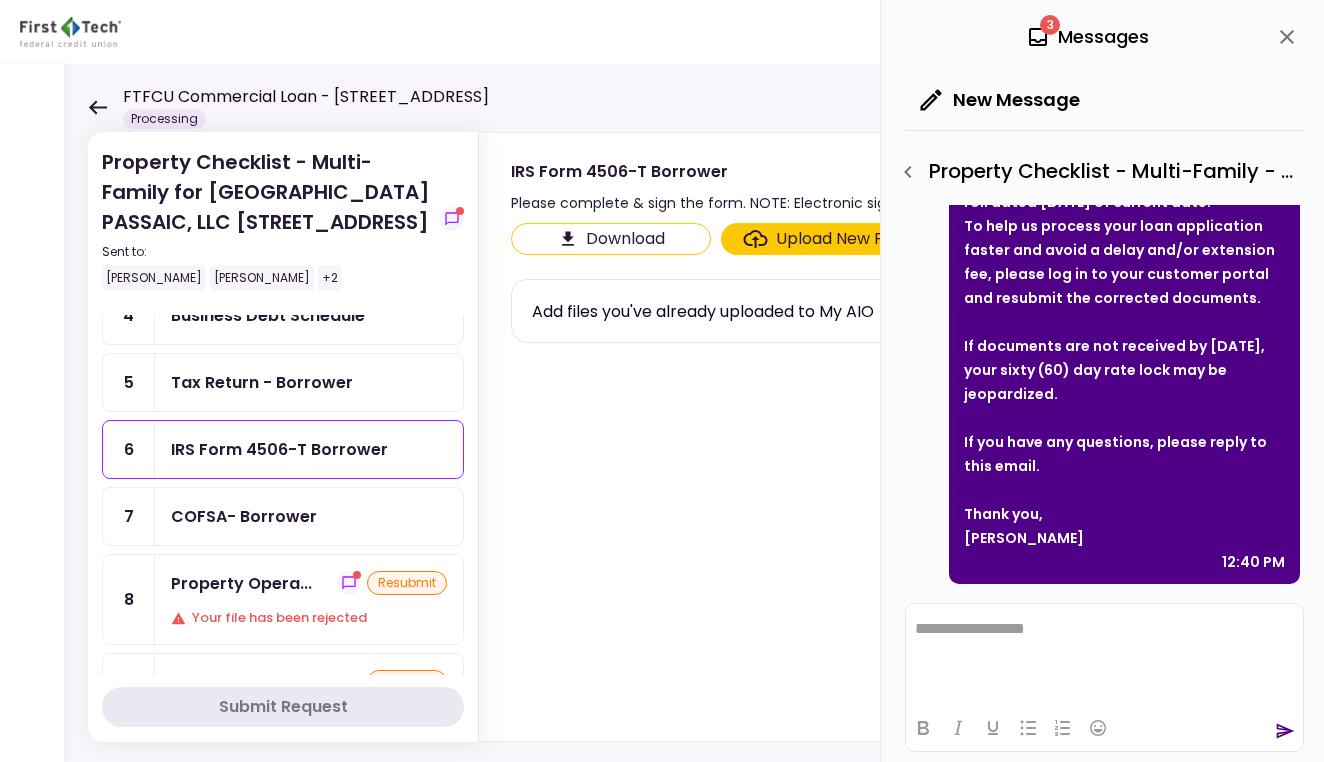 click on "COFSA- Borrower" at bounding box center [244, 516] 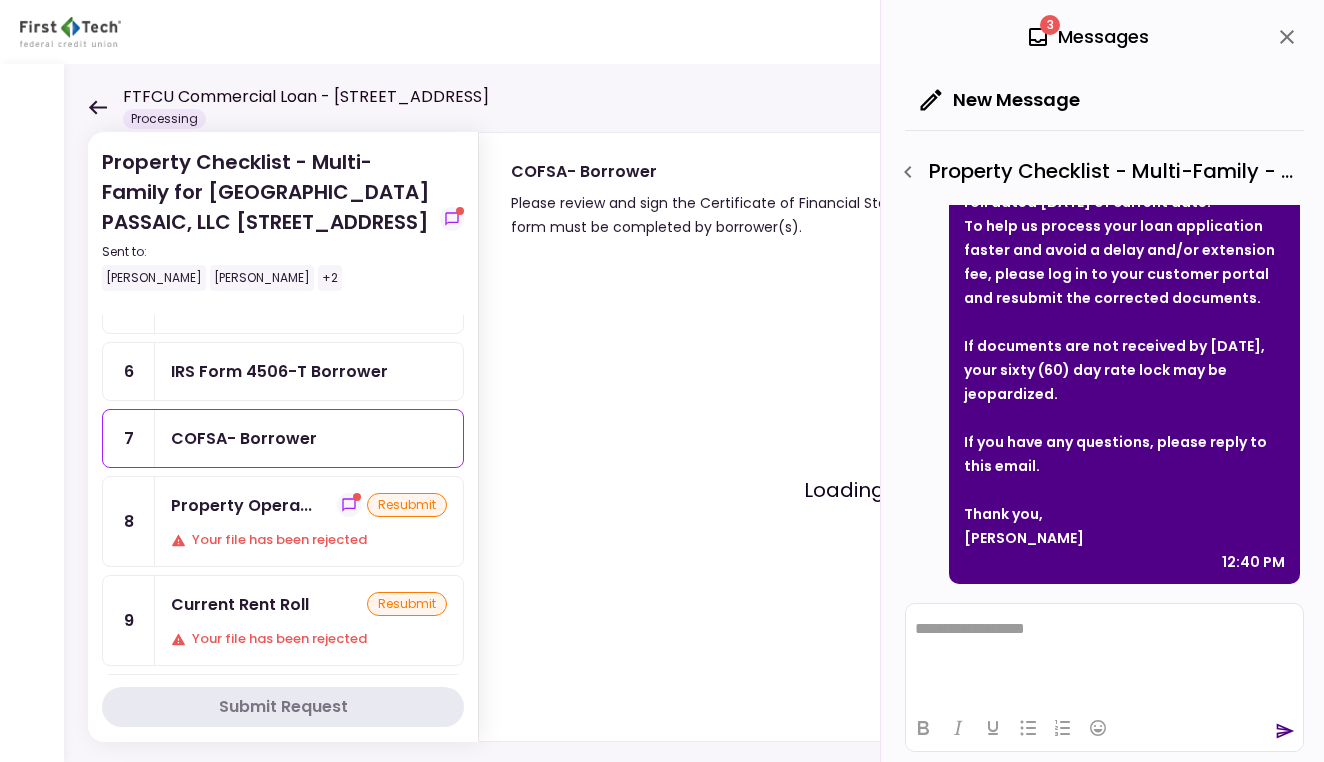 scroll, scrollTop: 363, scrollLeft: 0, axis: vertical 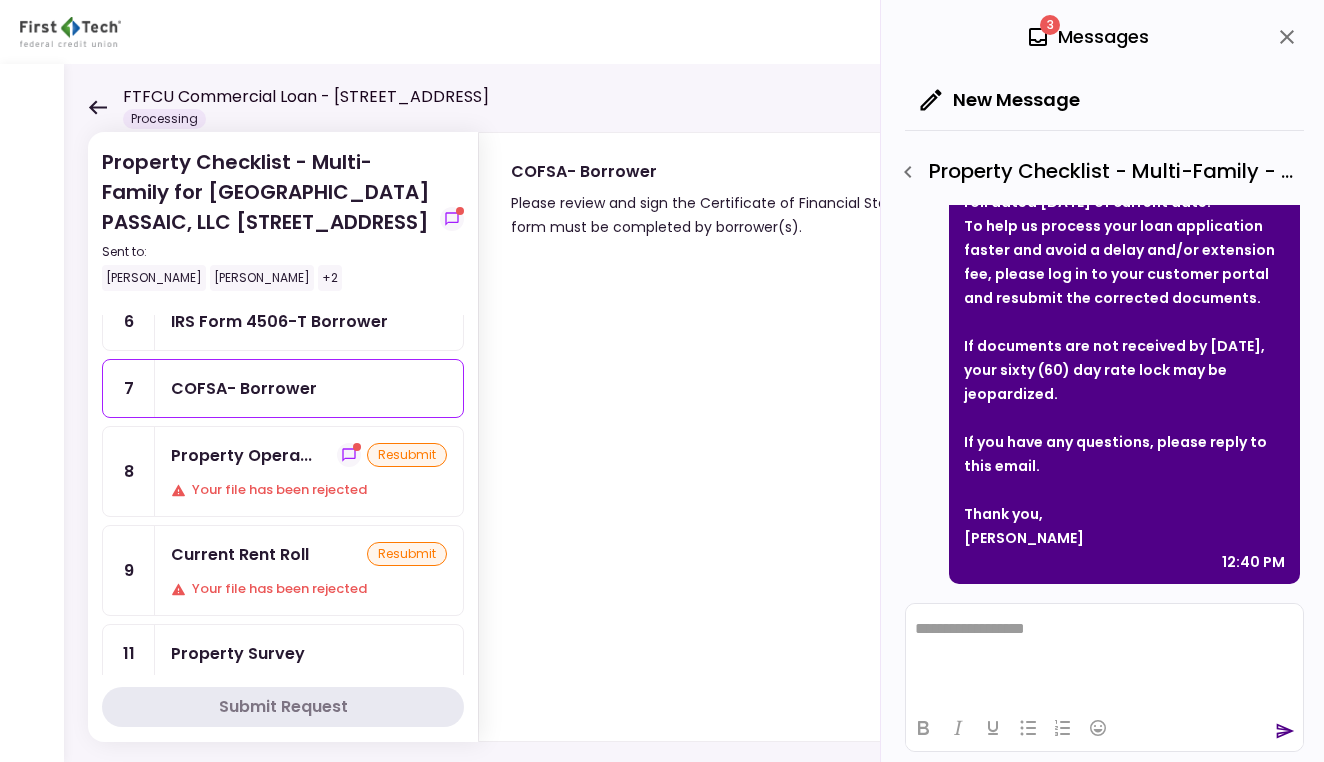 click on "Current Rent Roll" at bounding box center [240, 554] 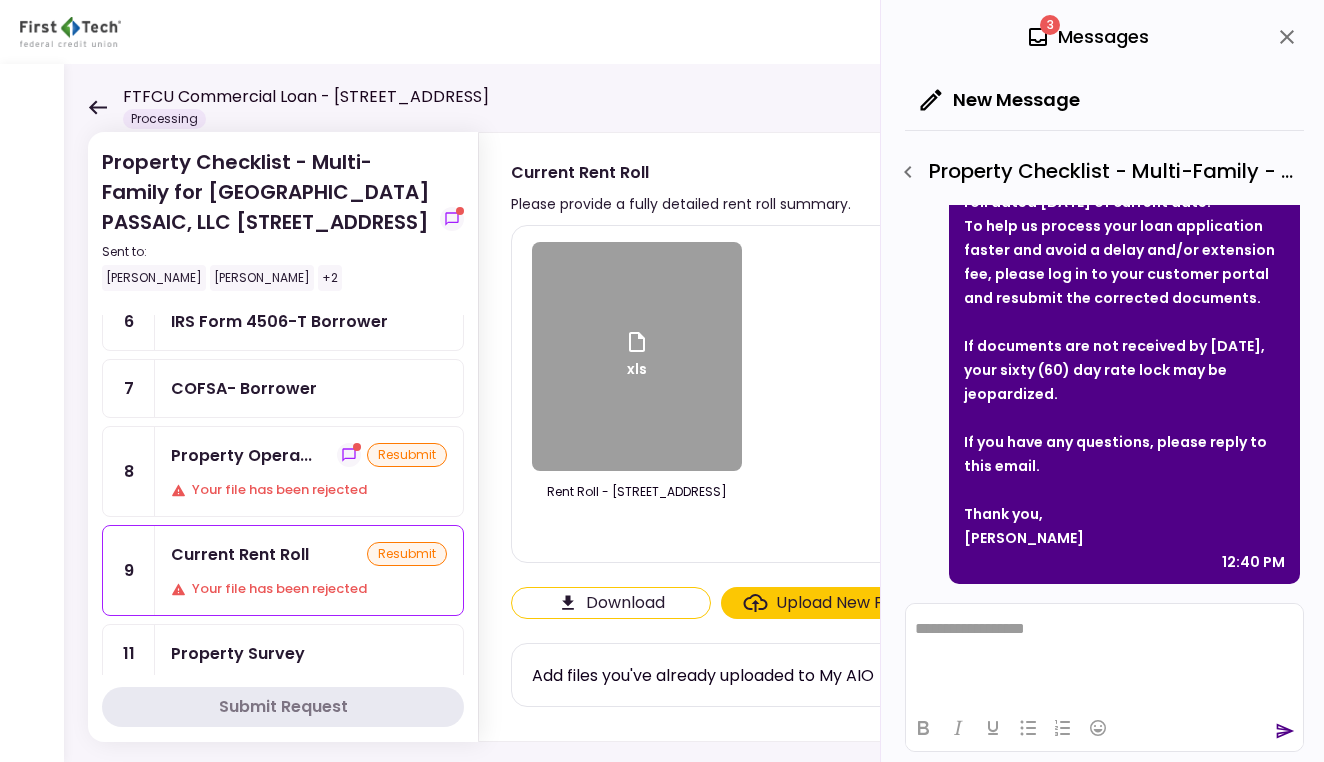 click on "Current Rent Roll resubmit Your file has been rejected" at bounding box center (309, 570) 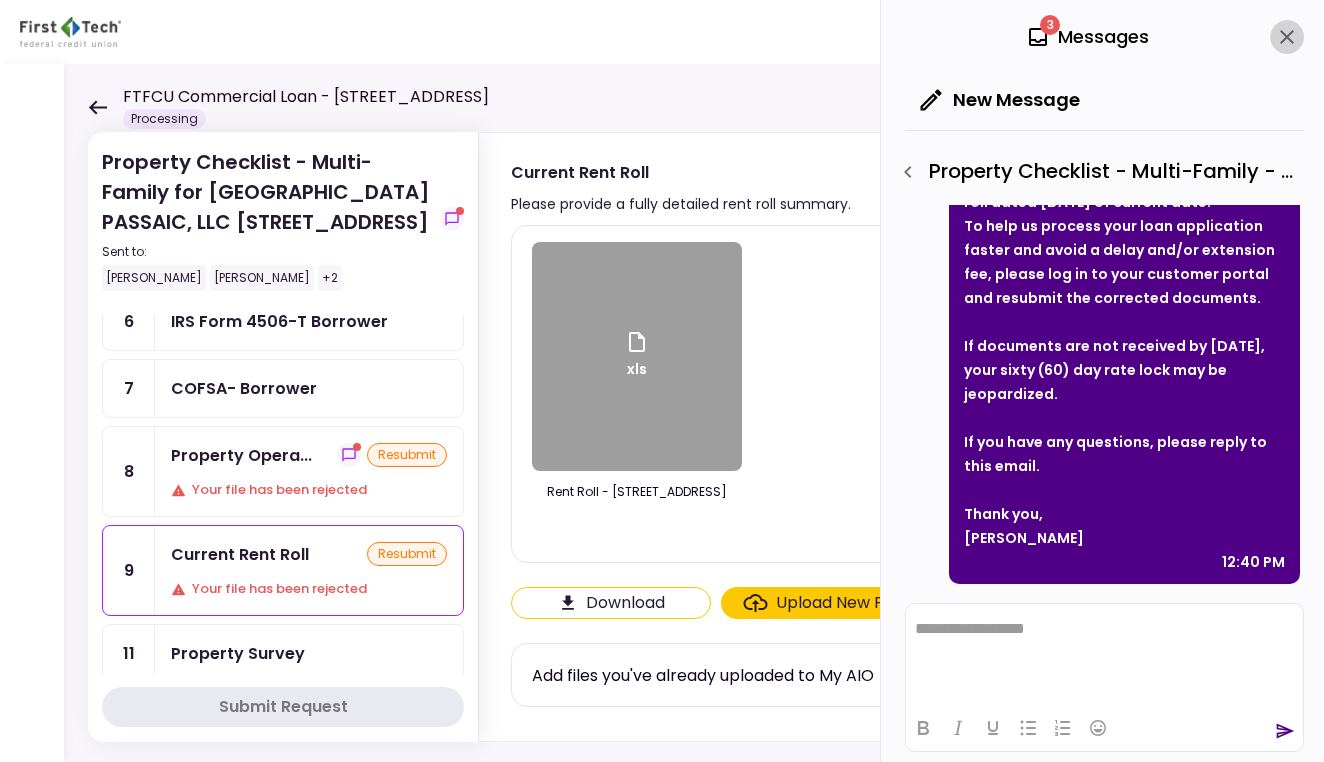 click 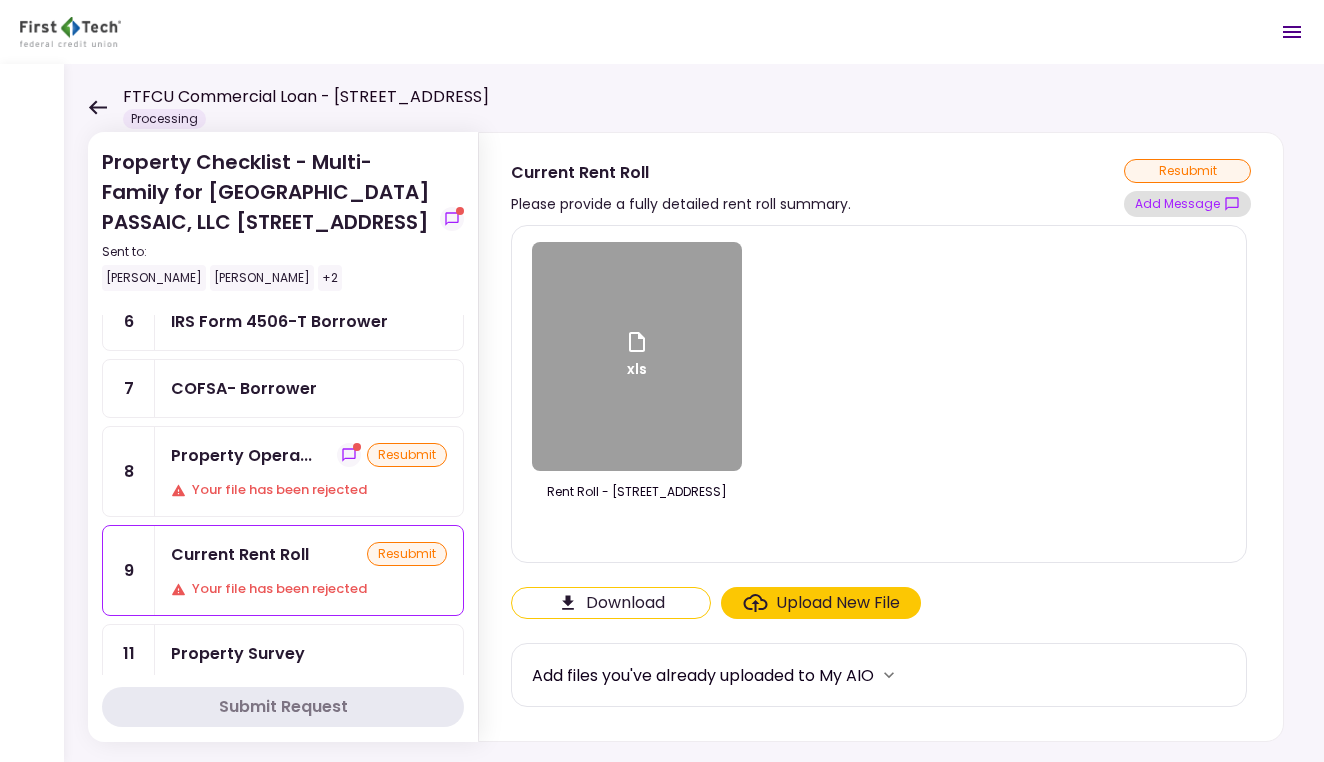 click 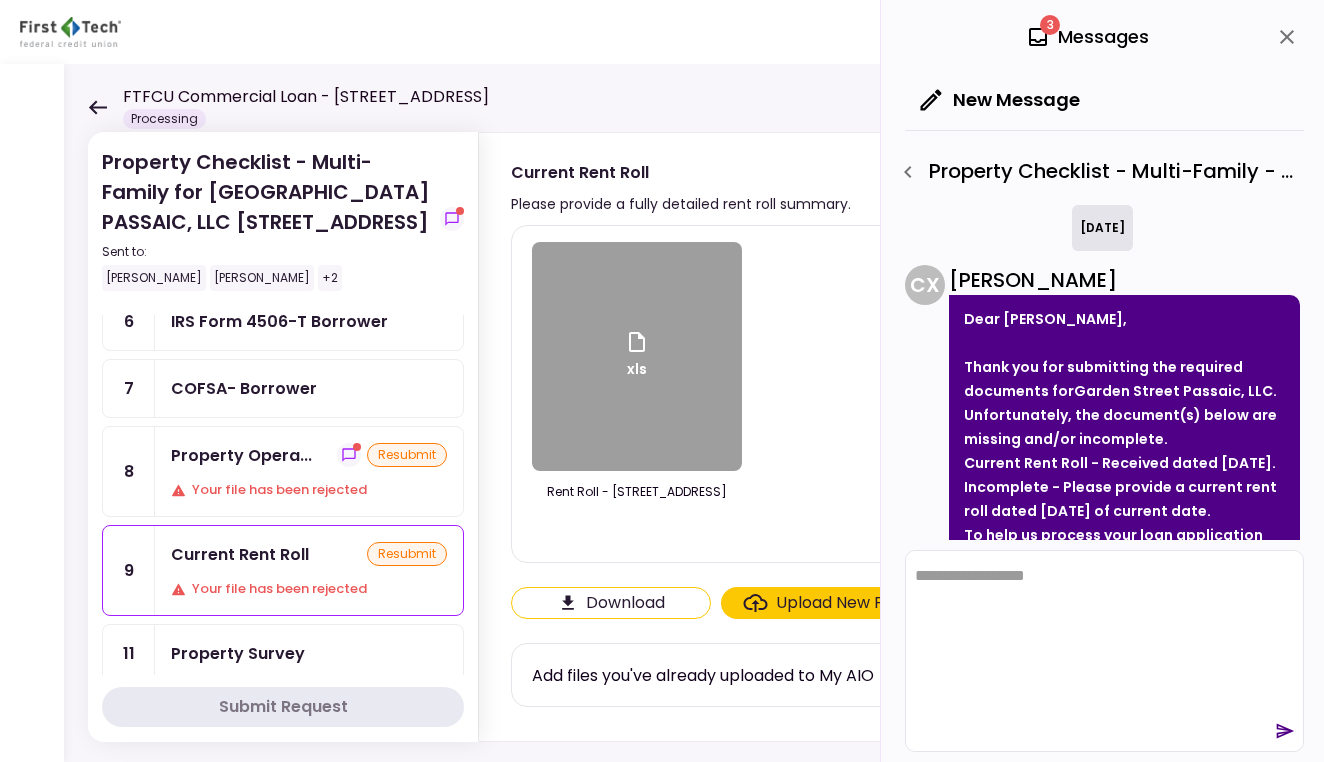 scroll, scrollTop: 0, scrollLeft: 0, axis: both 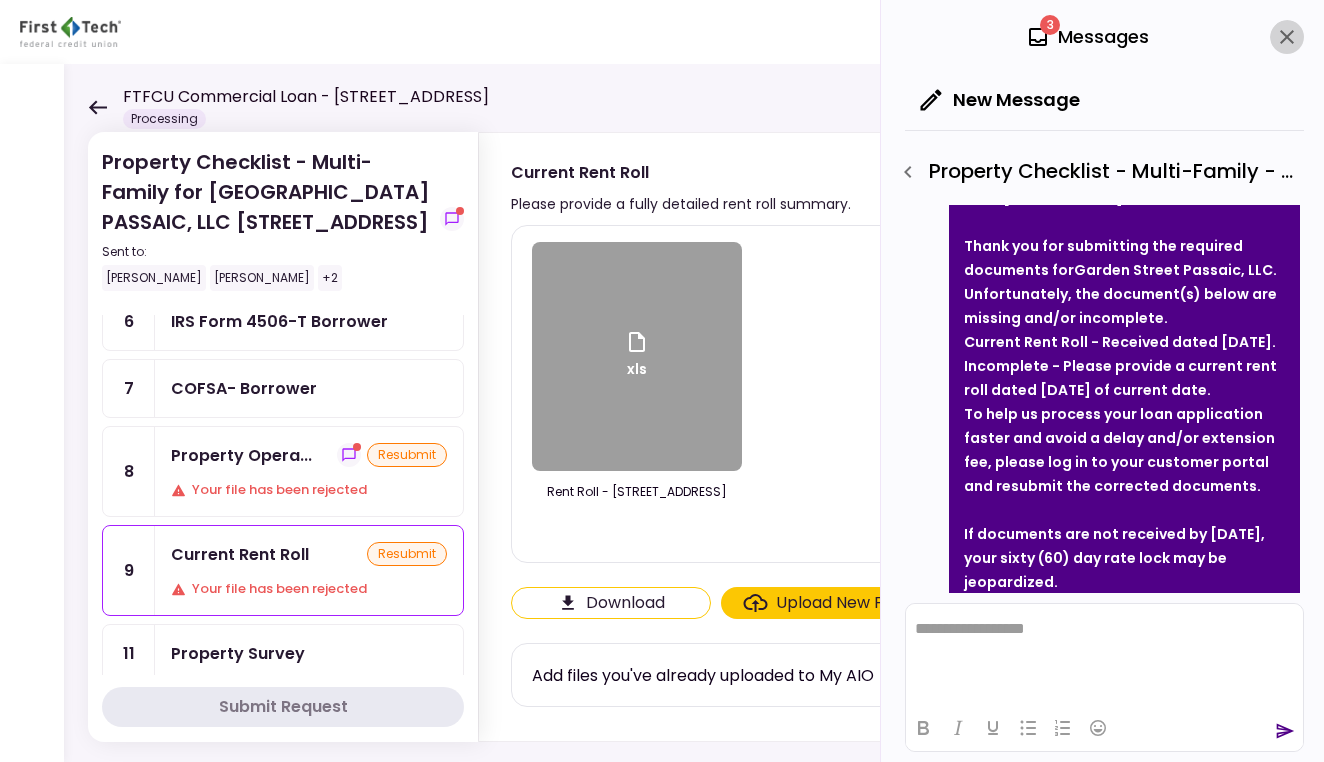 click 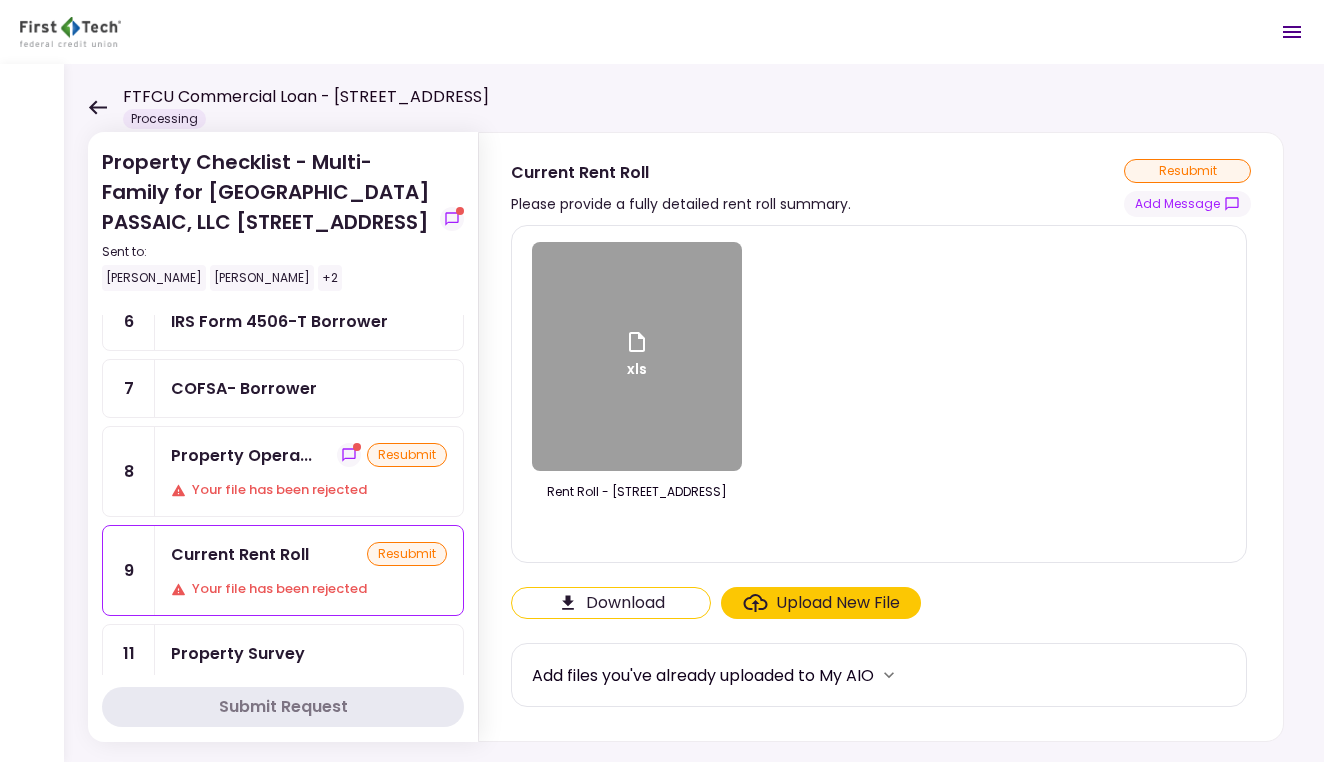 click on "xls" at bounding box center (637, 356) 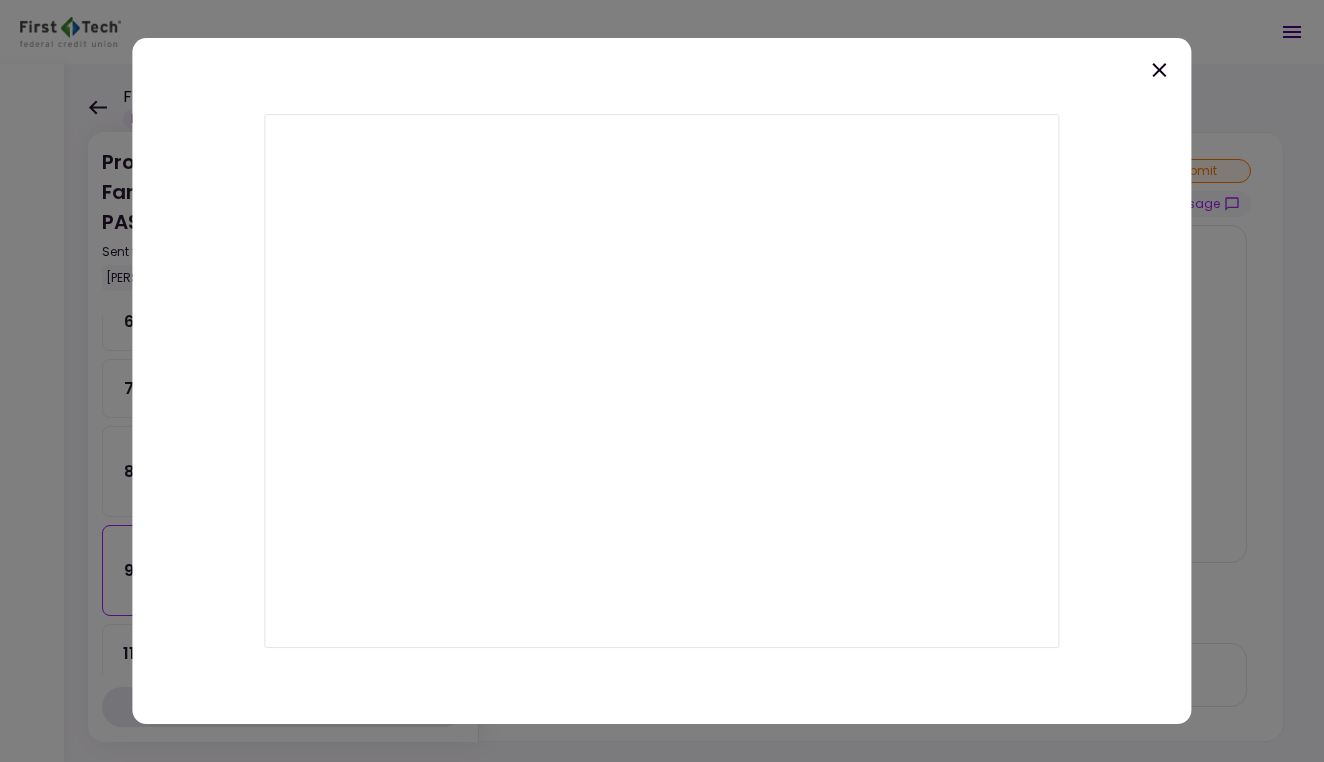 click at bounding box center [662, 381] 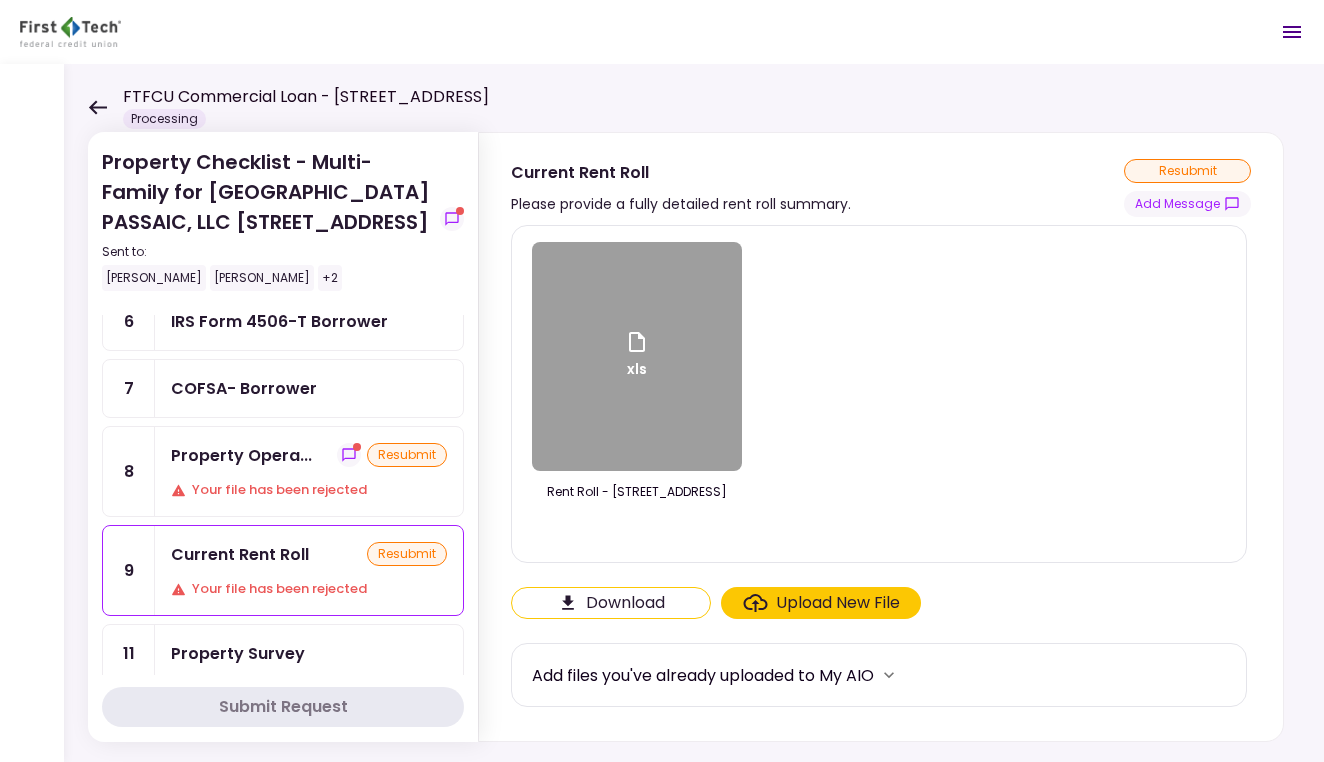 click 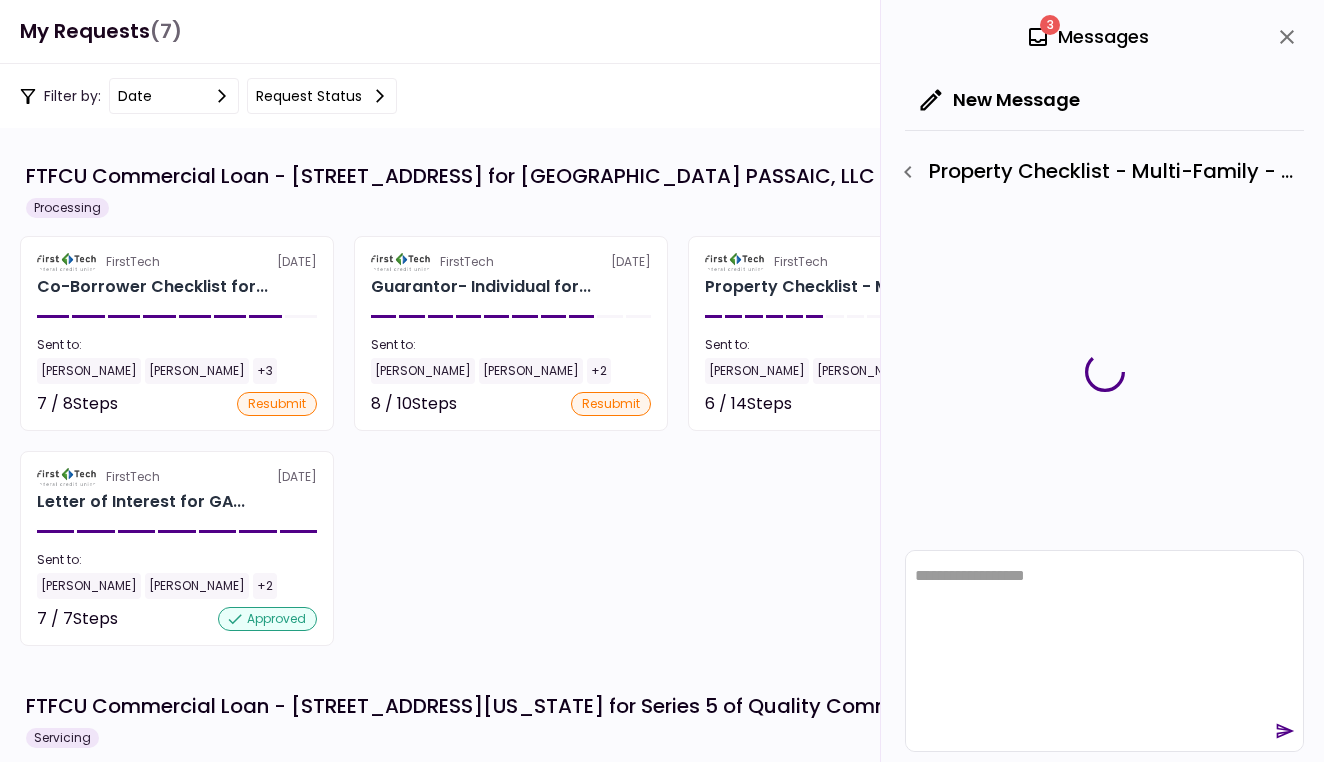 scroll, scrollTop: 0, scrollLeft: 0, axis: both 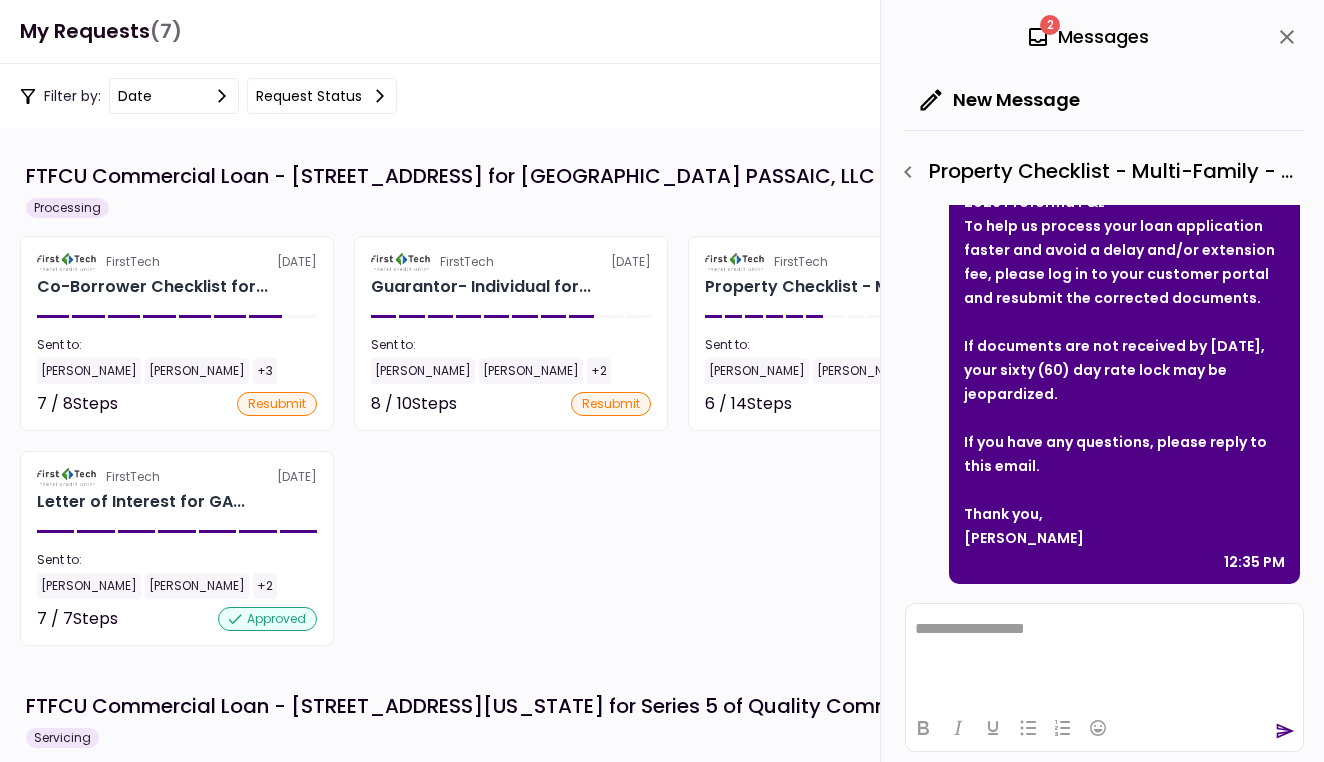 click 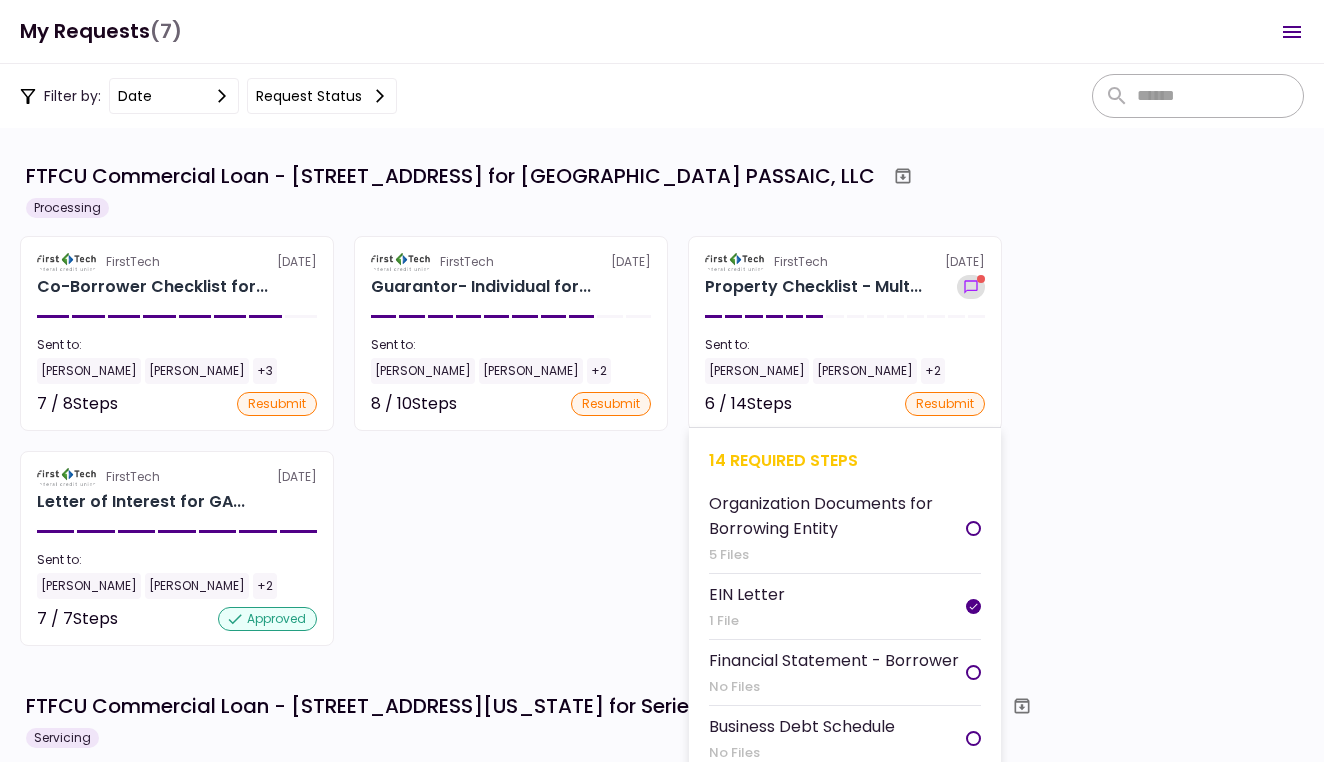 click at bounding box center (971, 287) 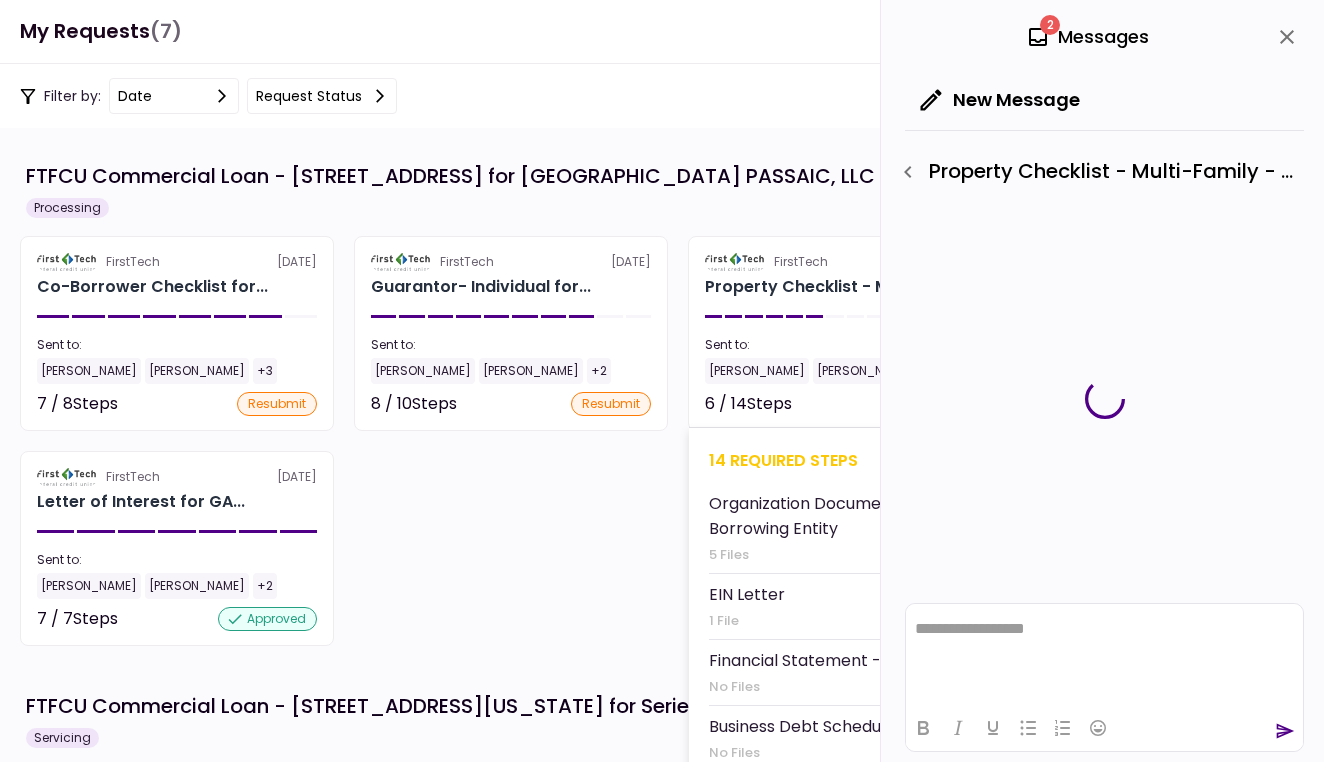 scroll, scrollTop: 0, scrollLeft: 0, axis: both 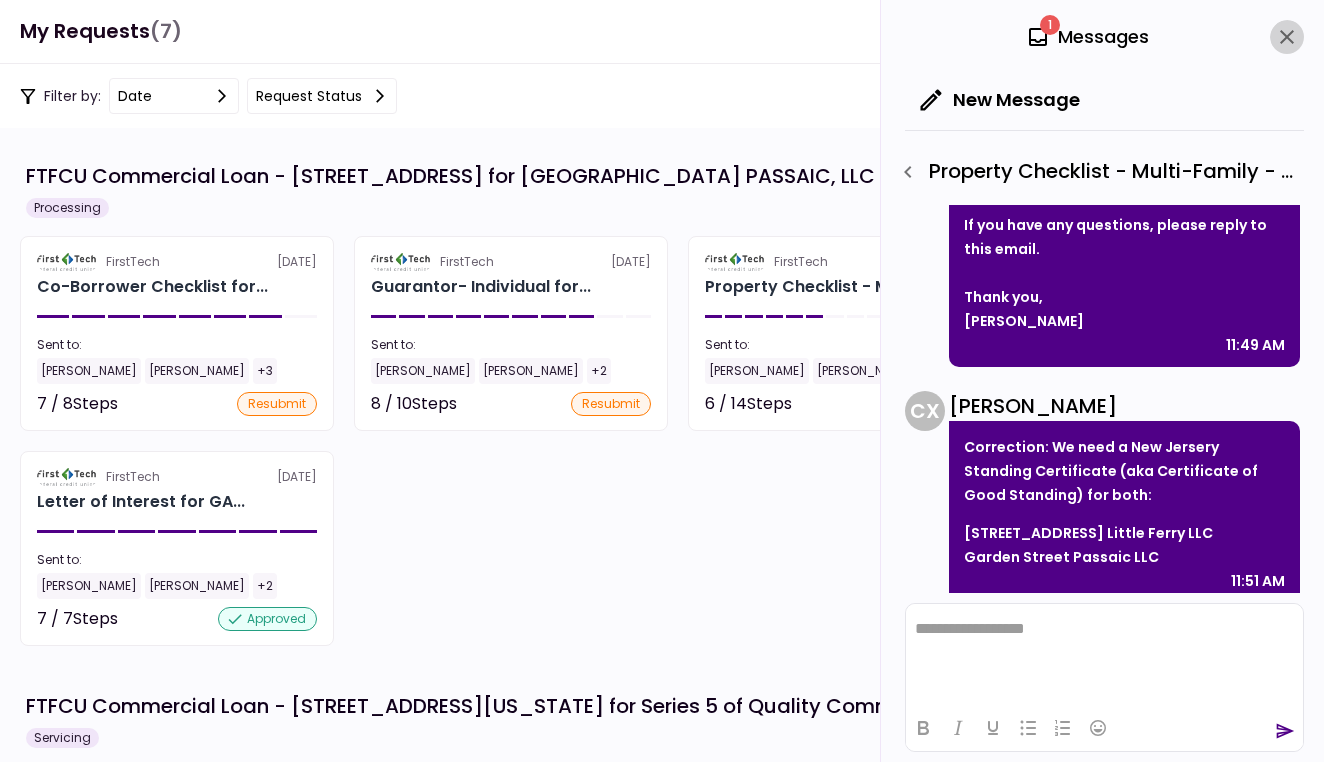 click 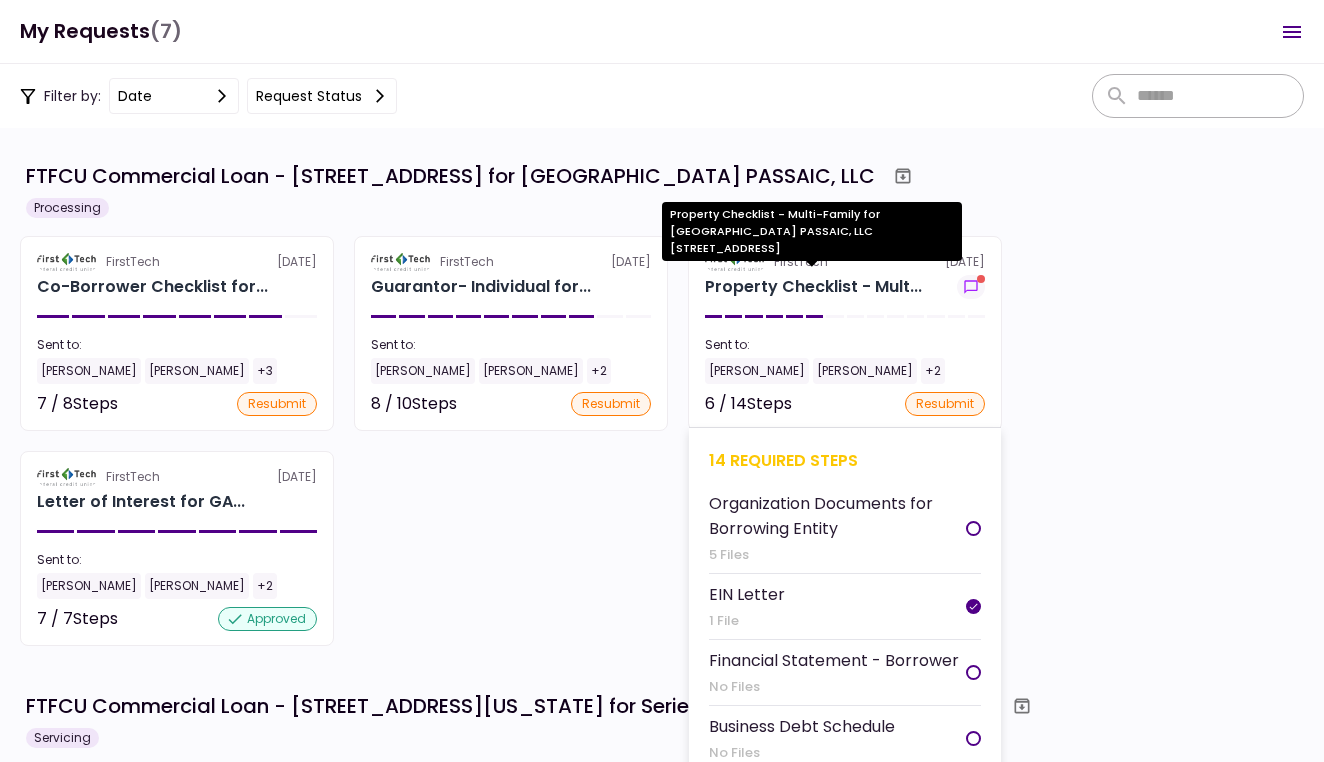click on "Property Checklist - Mult..." at bounding box center (813, 287) 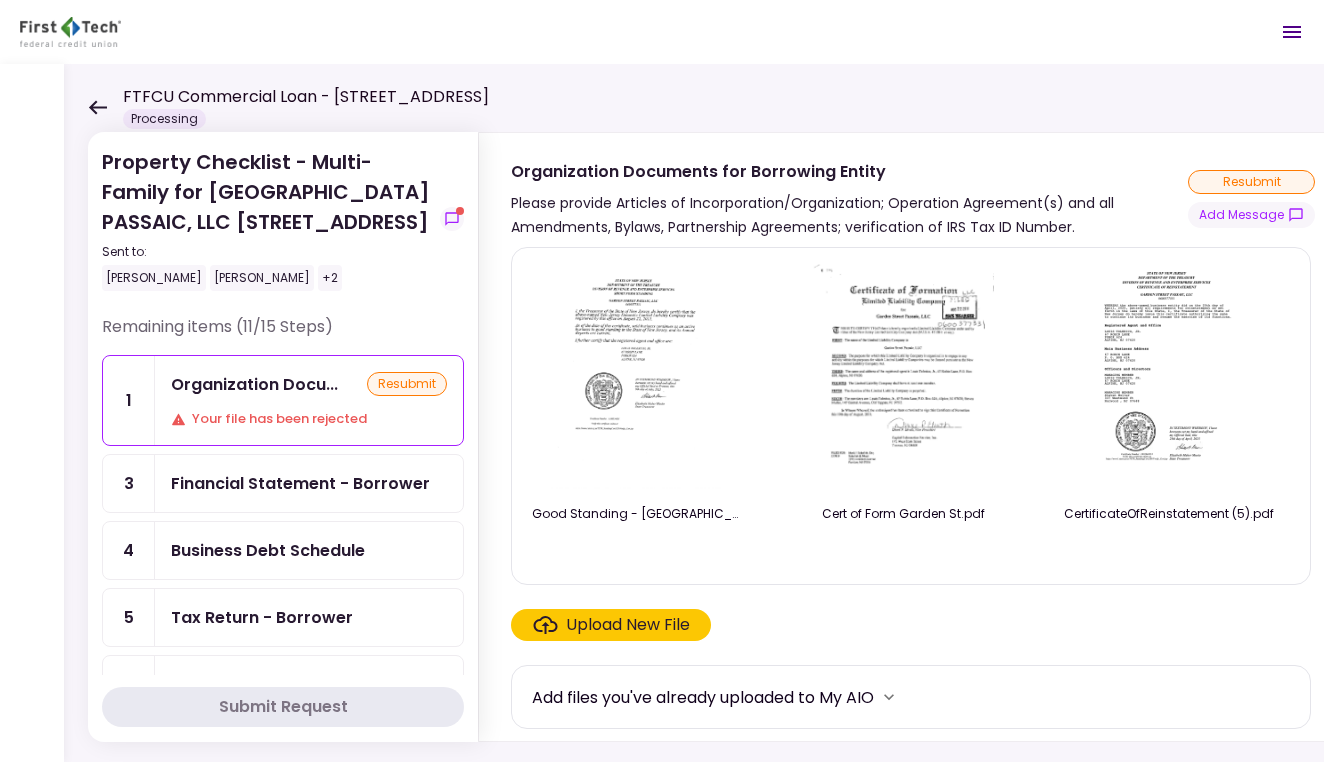 click at bounding box center (637, 378) 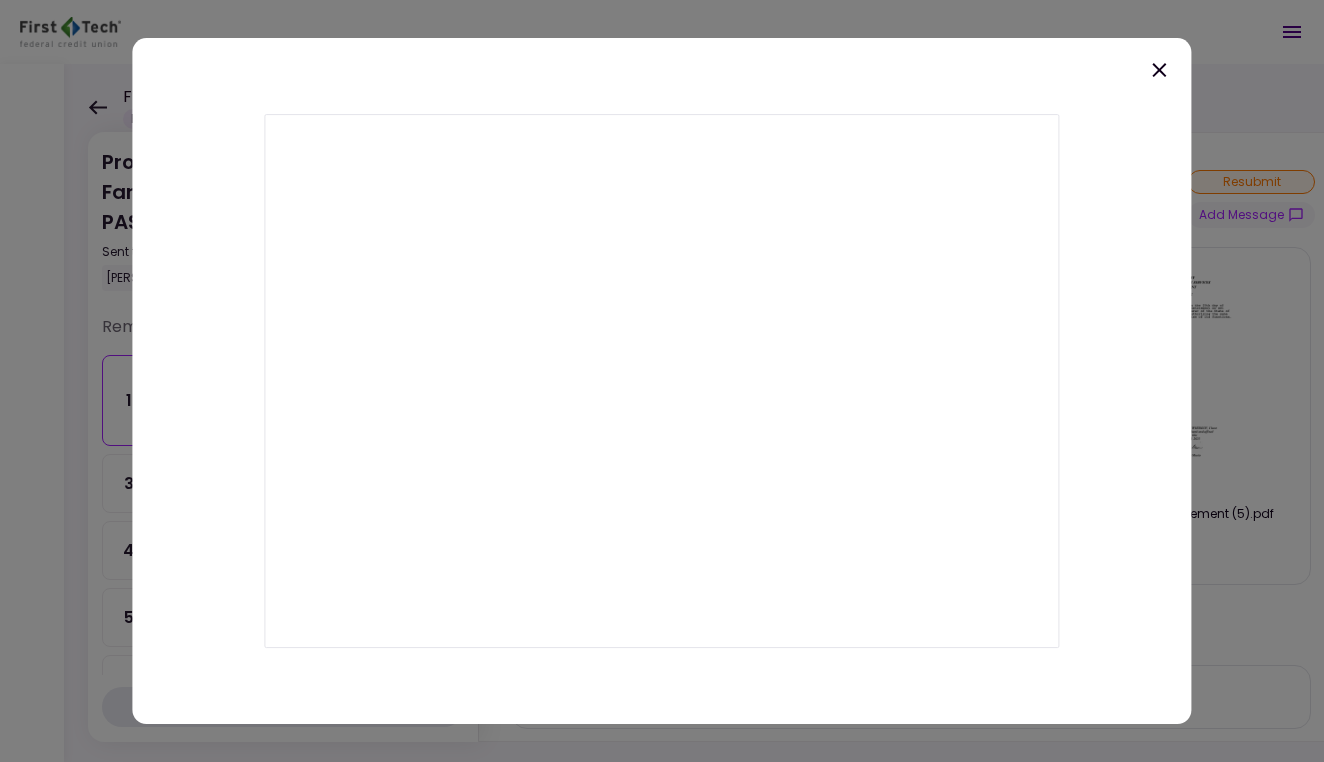 click 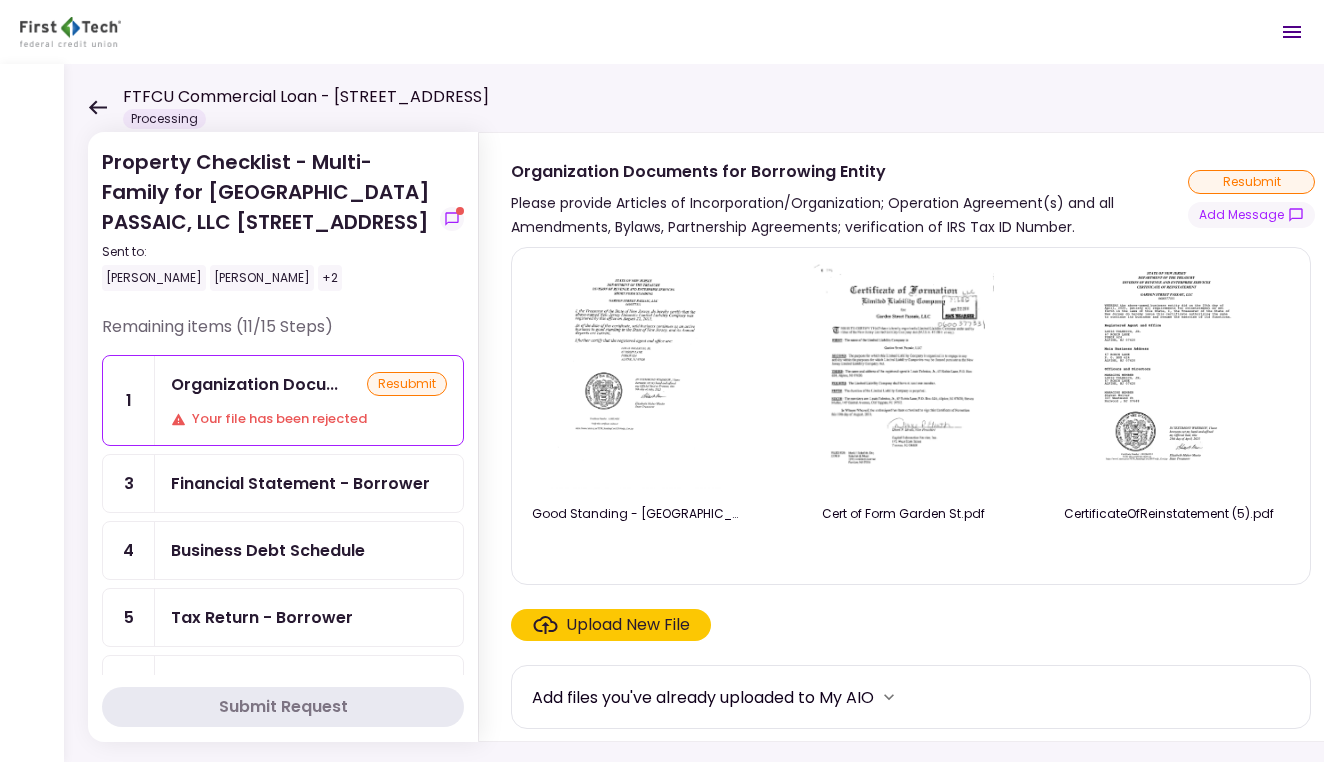 click at bounding box center (637, 378) 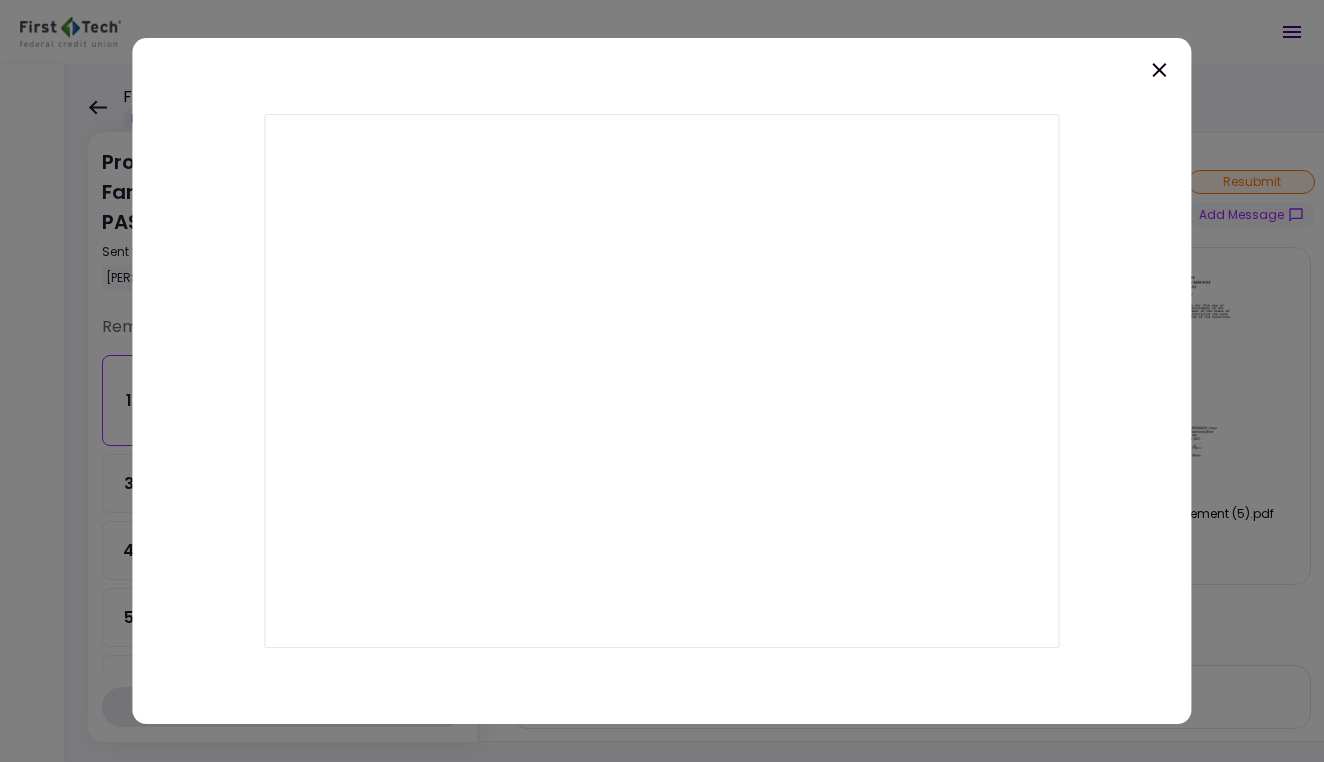 click 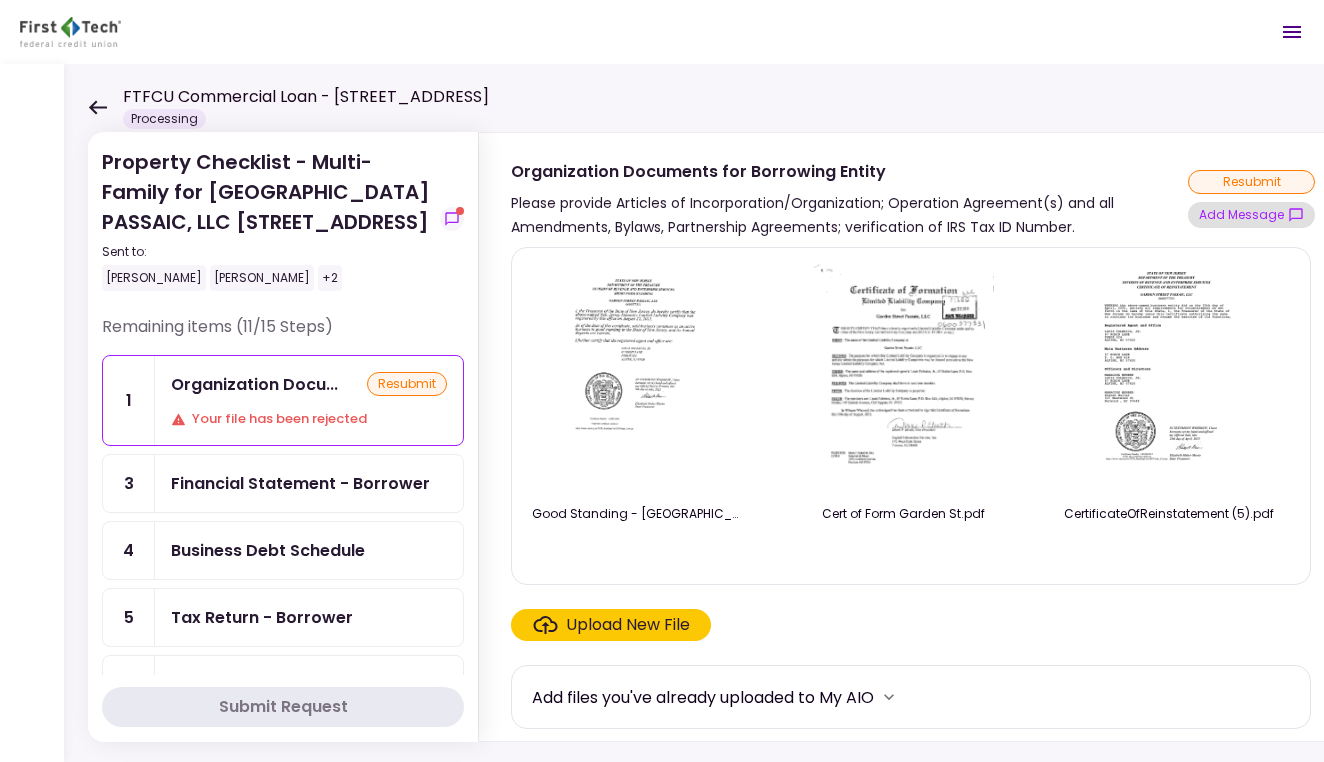 click on "Add Message" at bounding box center (1251, 215) 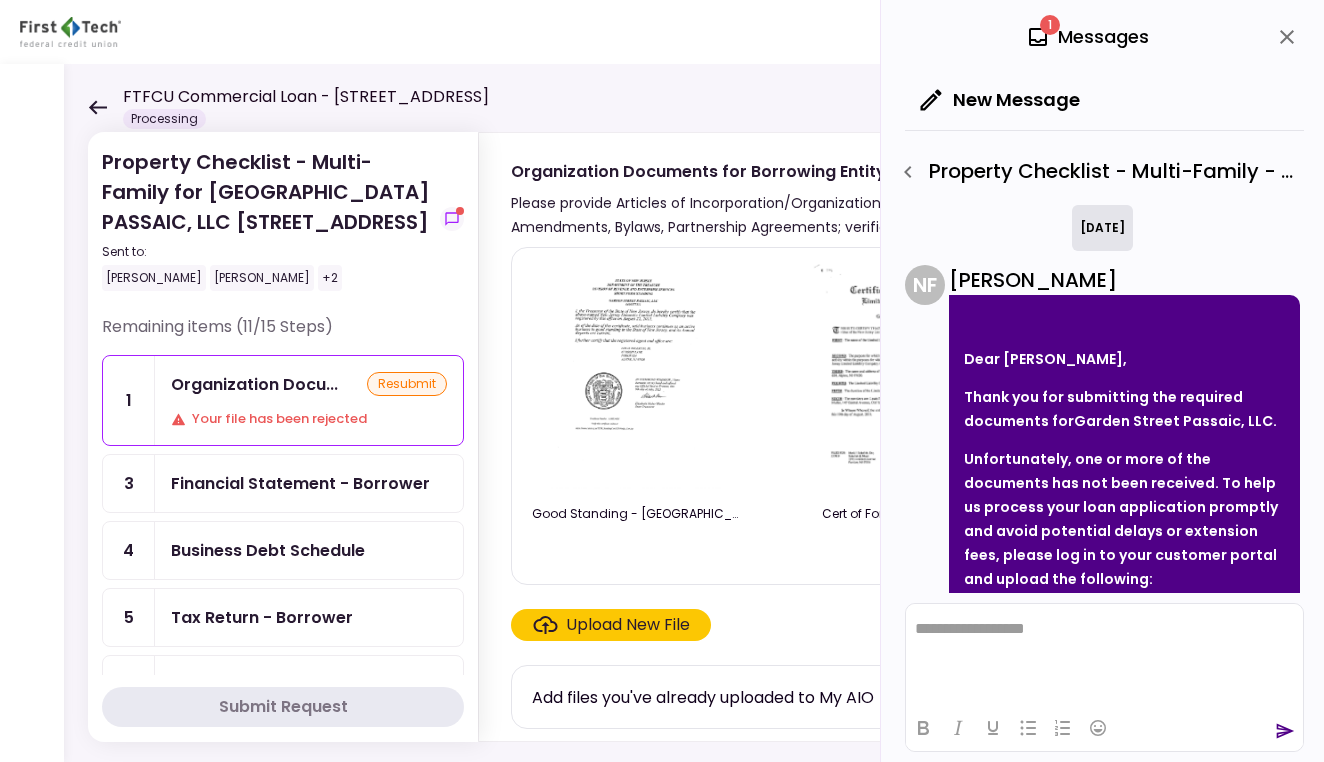 scroll, scrollTop: 0, scrollLeft: 0, axis: both 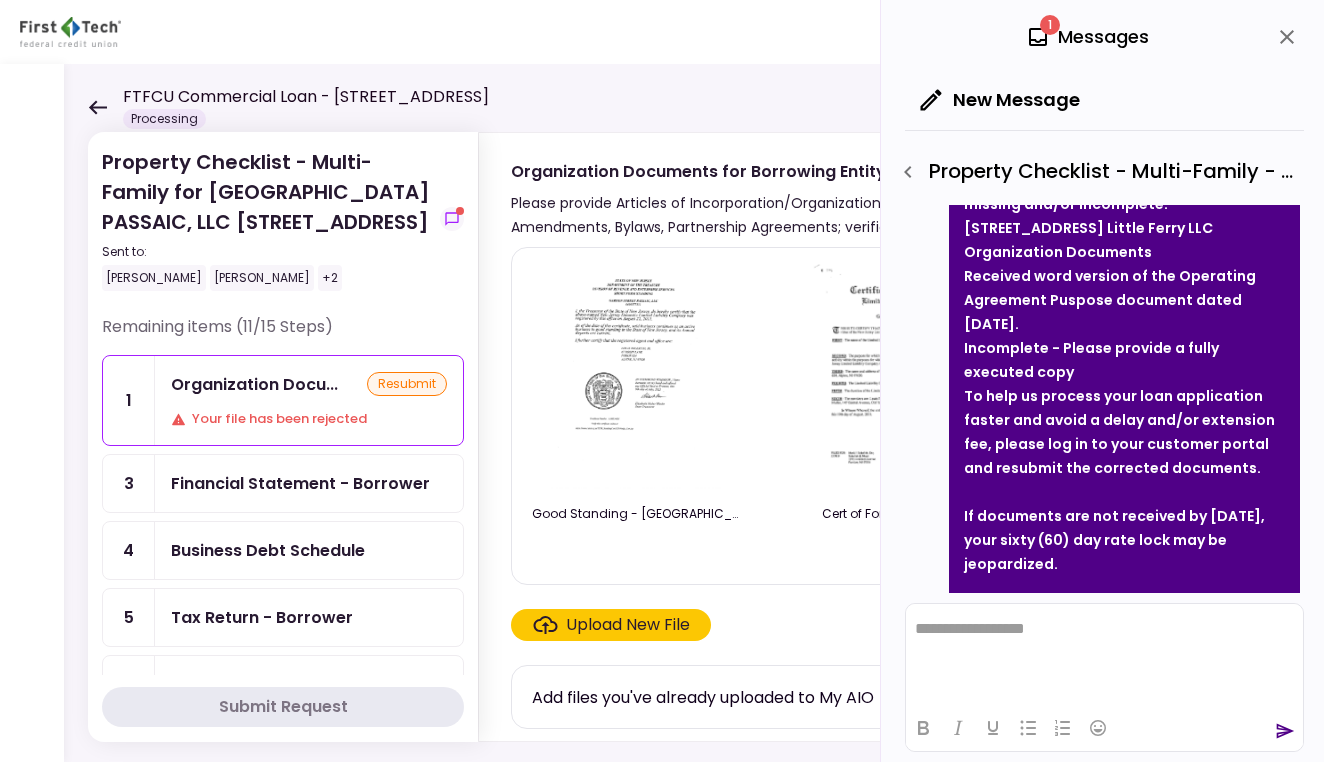 click 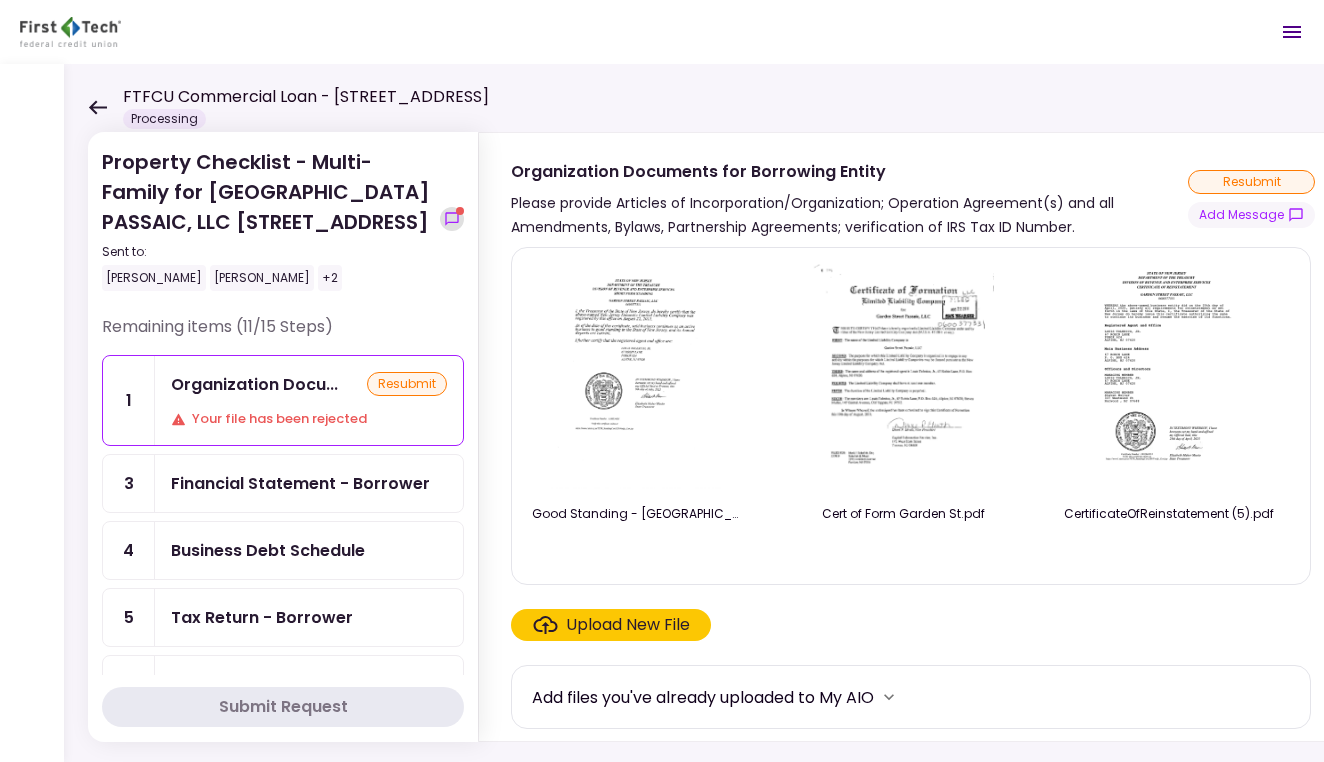 click 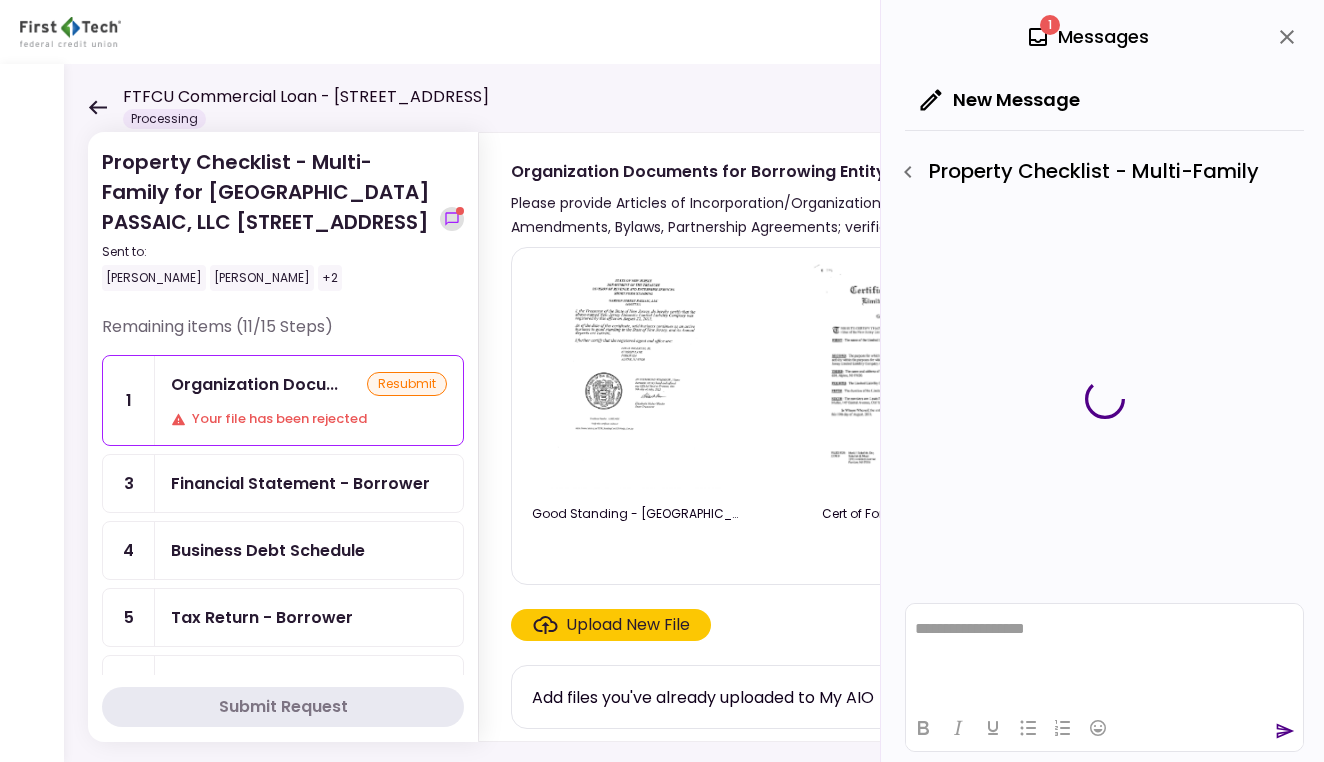 scroll, scrollTop: 0, scrollLeft: 0, axis: both 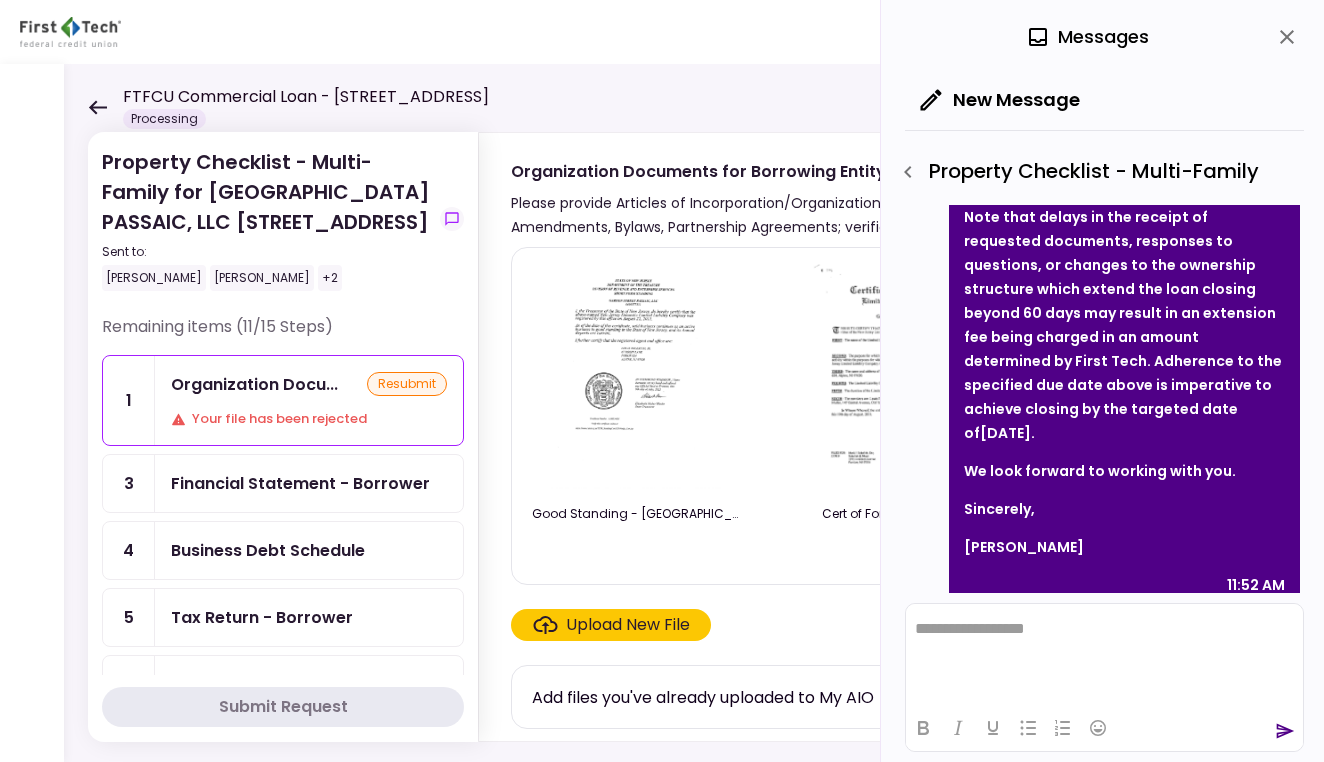 click 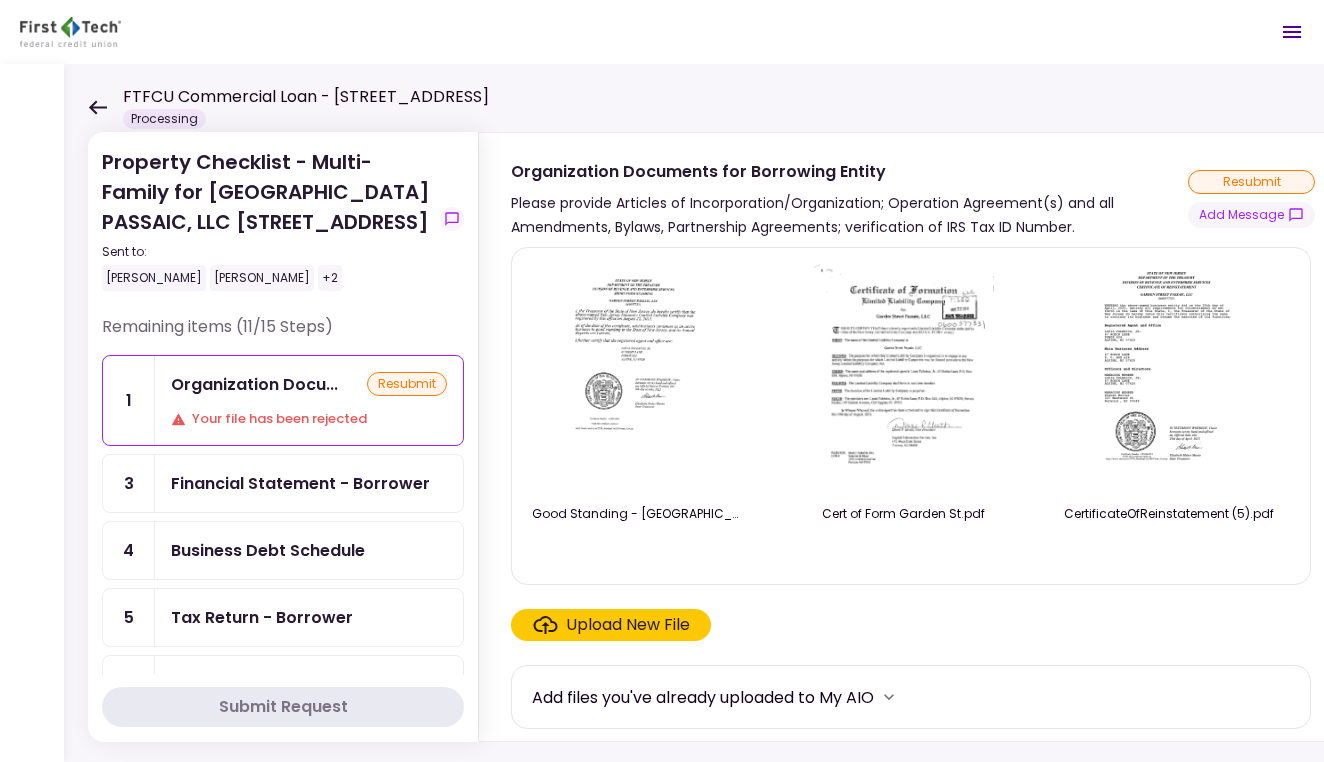 click 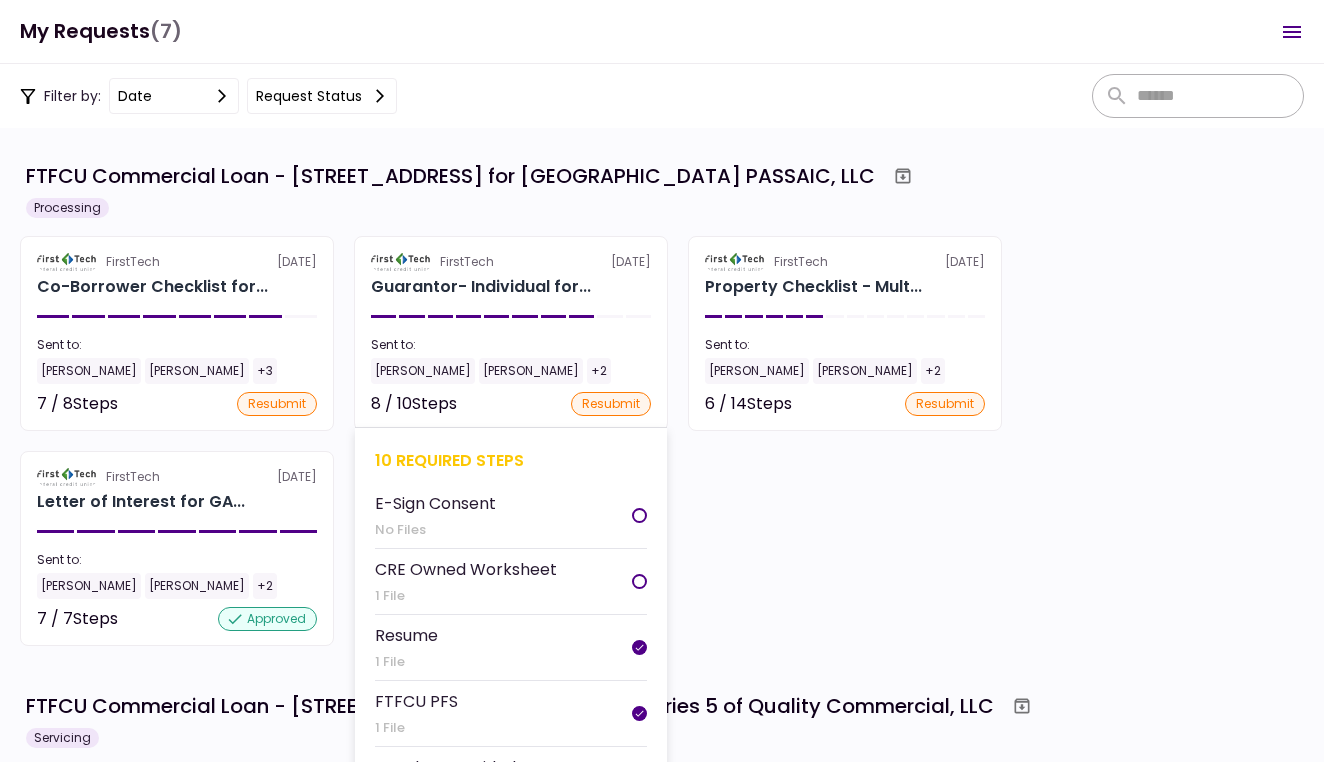 click on "FirstTech [DATE] Guarantor- Individual for... Sent to: [PERSON_NAME] [PERSON_NAME] +2 8 / 10  Steps resubmit 10   required steps E-Sign Consent No Files CRE Owned Worksheet 1 File Resume 1 File FTFCU PFS 1 File Member Provided PFS 1 File Tax Return - Guarantor 8 Files IRS Form 4506-T Guarantor 1 File Personal Debt Schedule No Files COFSA- Guarantor 1 File Liquidity Statements - Guarantor 1 File" at bounding box center [511, 333] 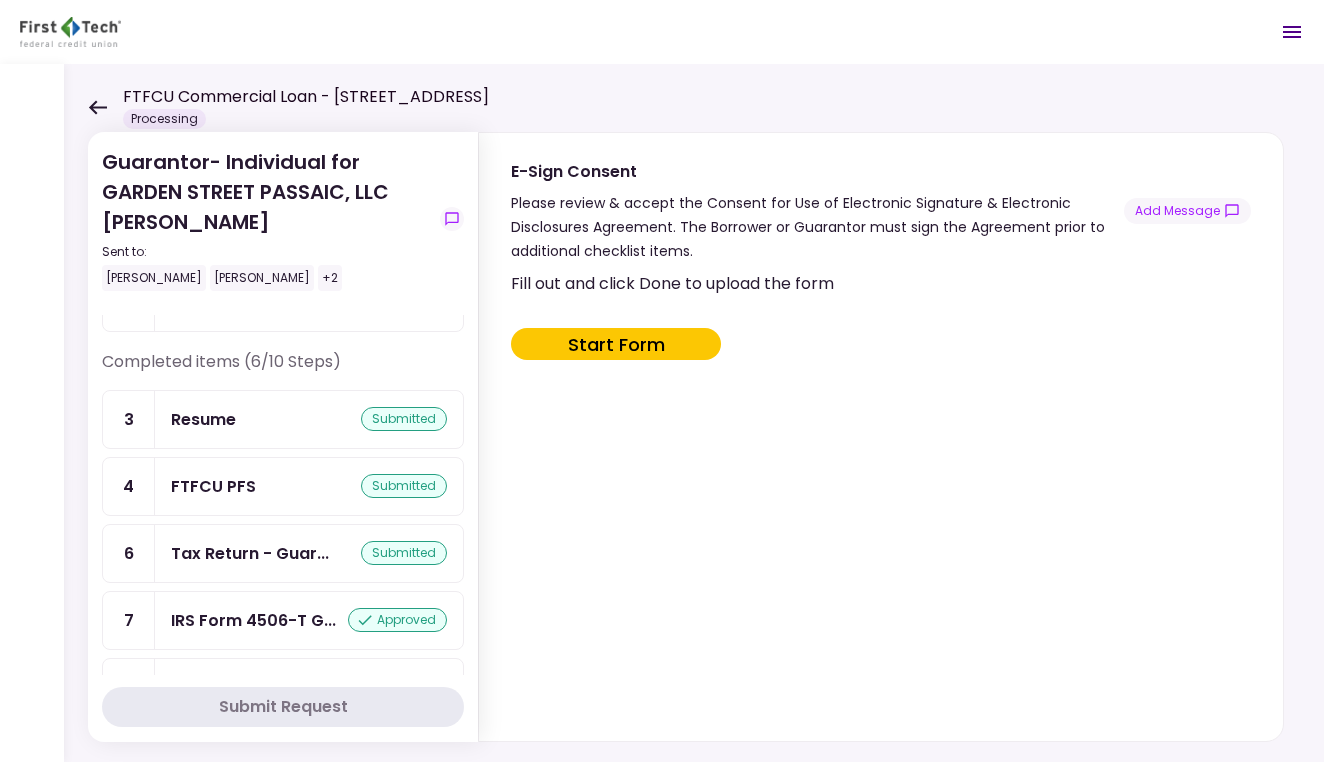 scroll, scrollTop: 390, scrollLeft: 0, axis: vertical 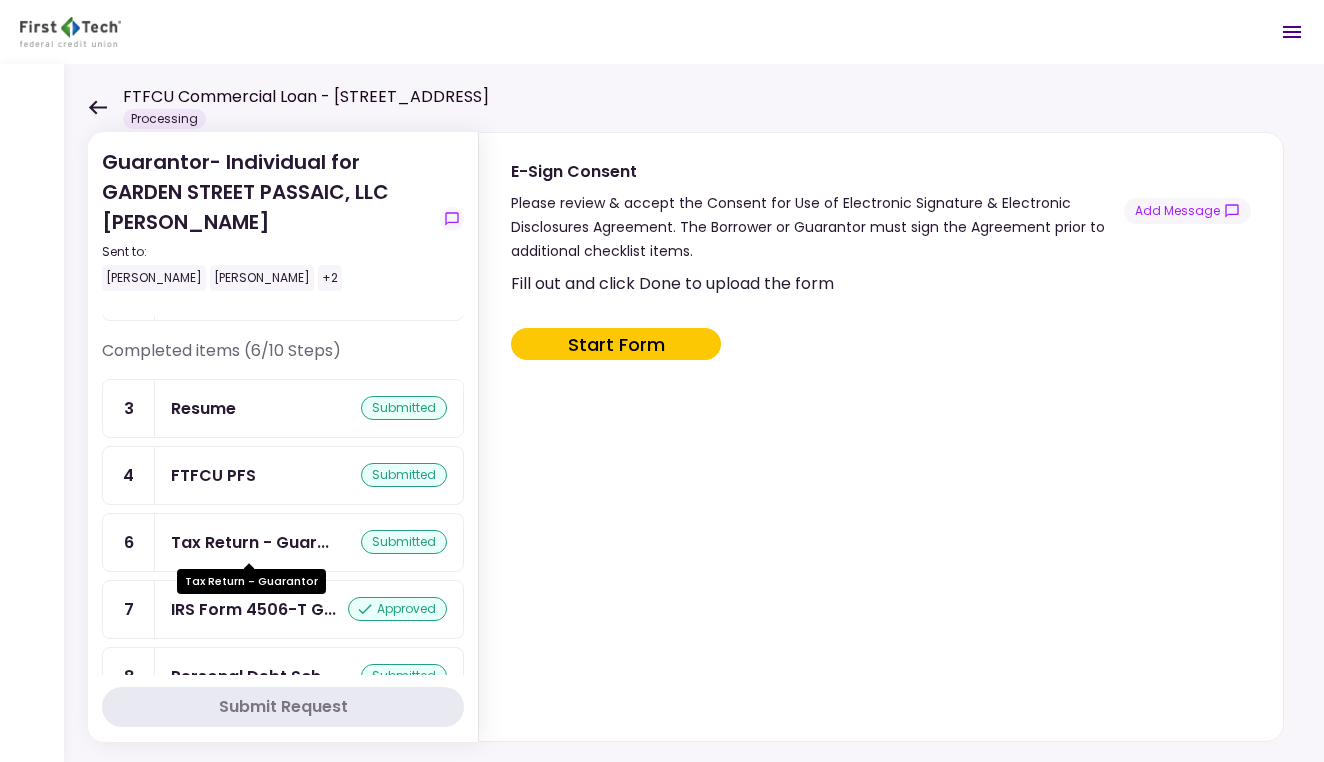 click on "Tax Return - Guar..." at bounding box center (250, 542) 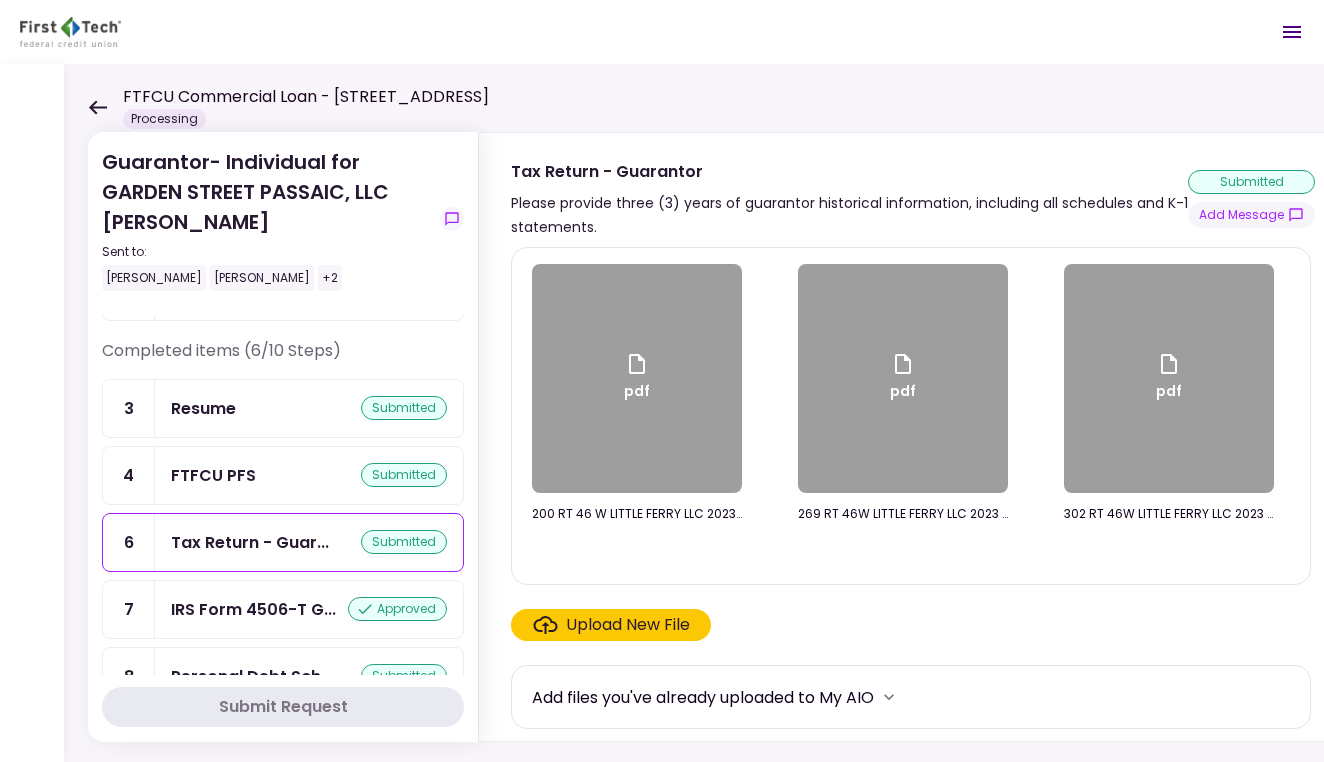 click on "Upload New File" at bounding box center (628, 625) 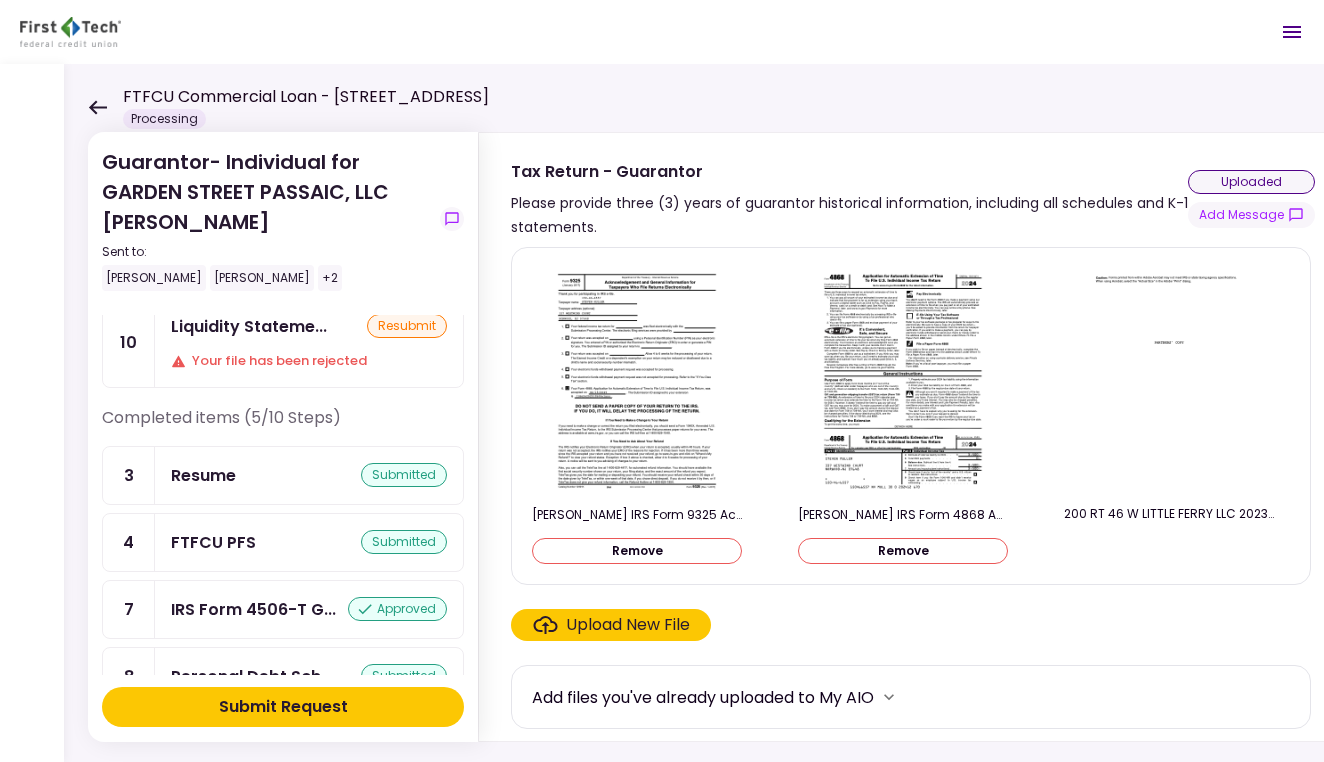 click on "Guarantor- Individual for GARDEN STREET PASSAIC, LLC [PERSON_NAME] Sent to: [PERSON_NAME] [PERSON_NAME] +2 Remaining items (5/10 Steps) 1 E-Sign Consent 2 CRE Owned Workshe... resubmit Your file has been rejected 5 Member Provided P... resubmit Your file has been rejected 6 Tax Return - Guar... uploaded 10 Liquidity Stateme... resubmit Your file has been rejected Completed items (5/10 Steps) 3 Resume submitted 4 FTFCU PFS submitted 7 IRS Form 4506-T G... approved 8 Personal Debt Sch... submitted 9 COFSA- Guarantor approved Submit Request" at bounding box center (283, 437) 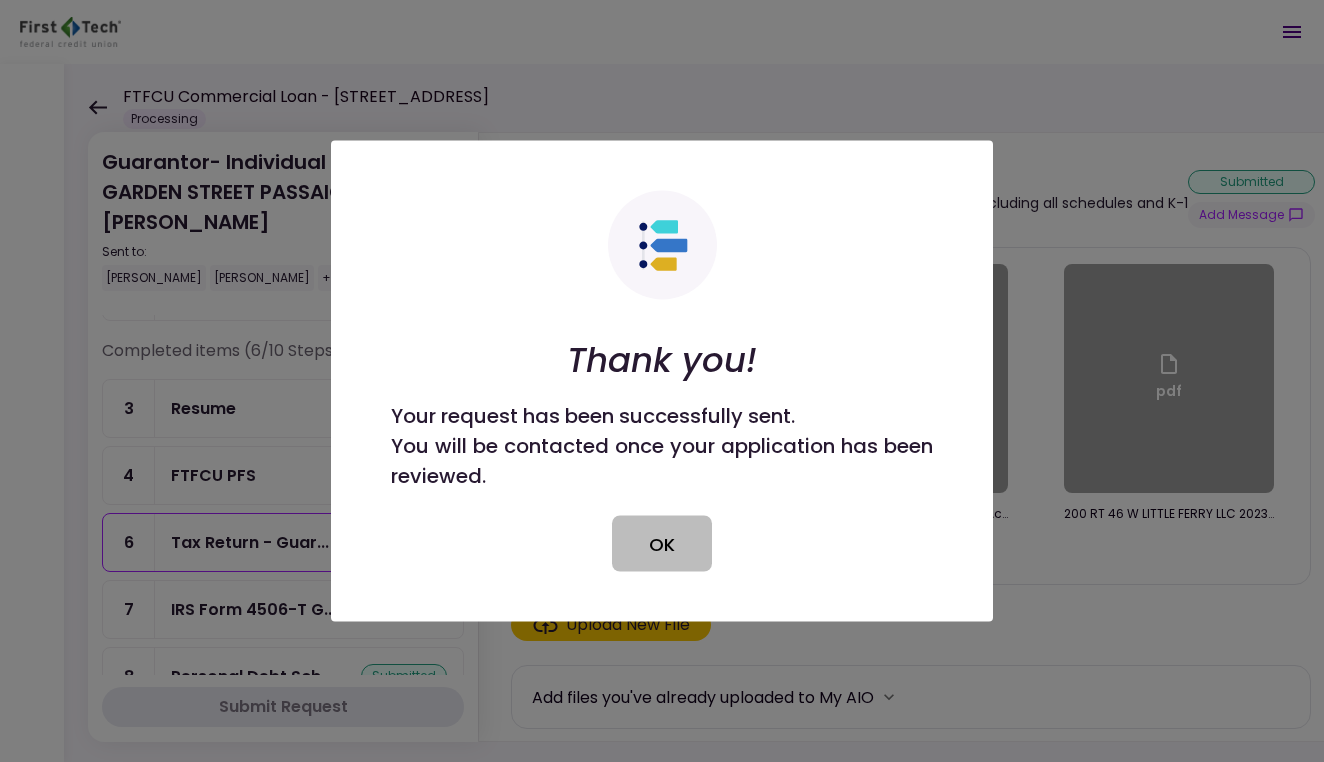 click on "OK" at bounding box center [662, 544] 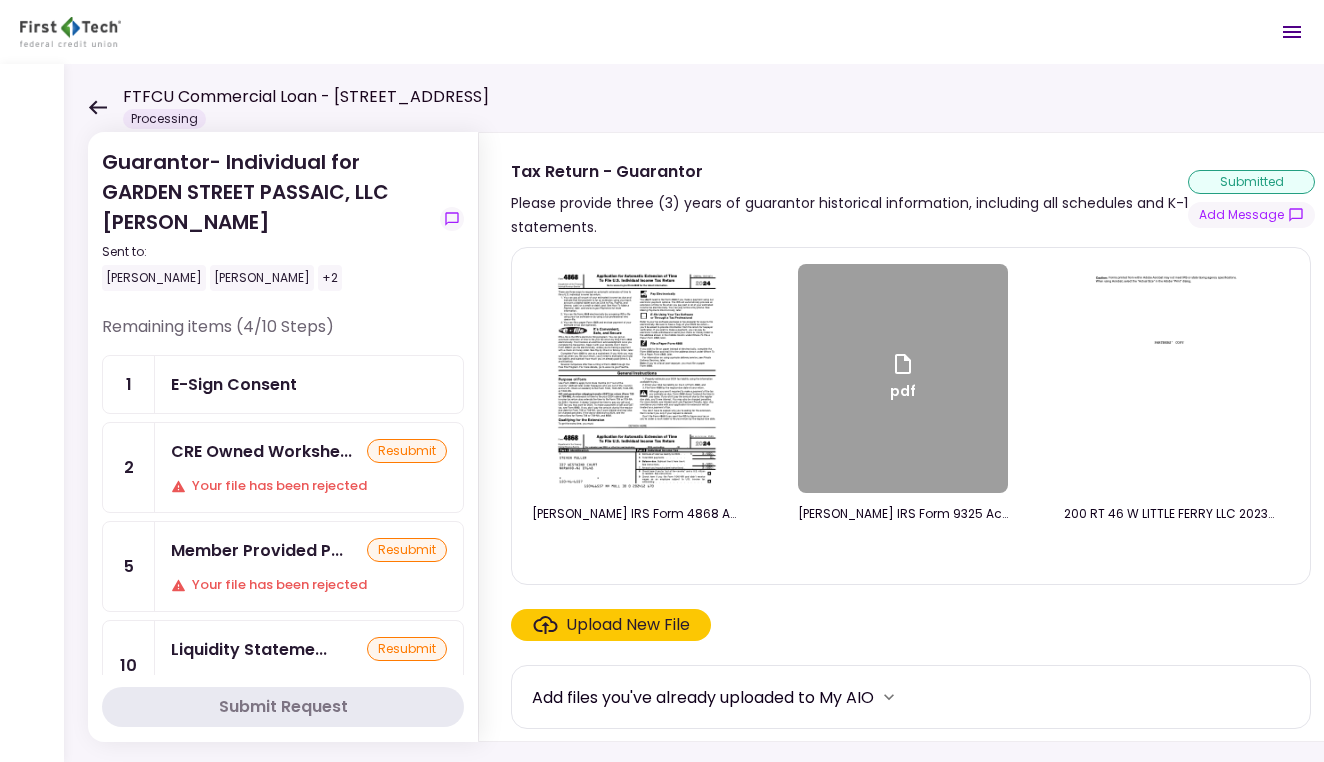 scroll, scrollTop: 0, scrollLeft: 0, axis: both 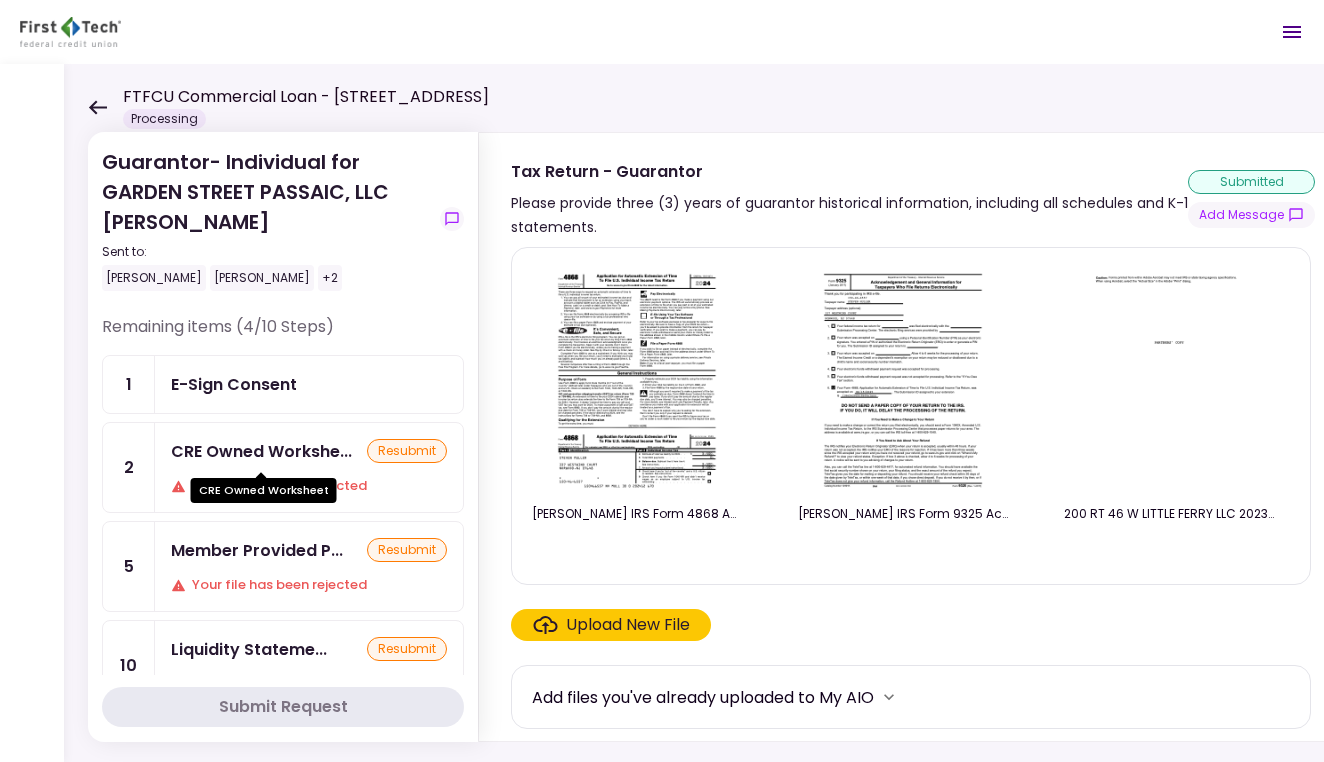 click on "CRE Owned Workshe..." at bounding box center (261, 451) 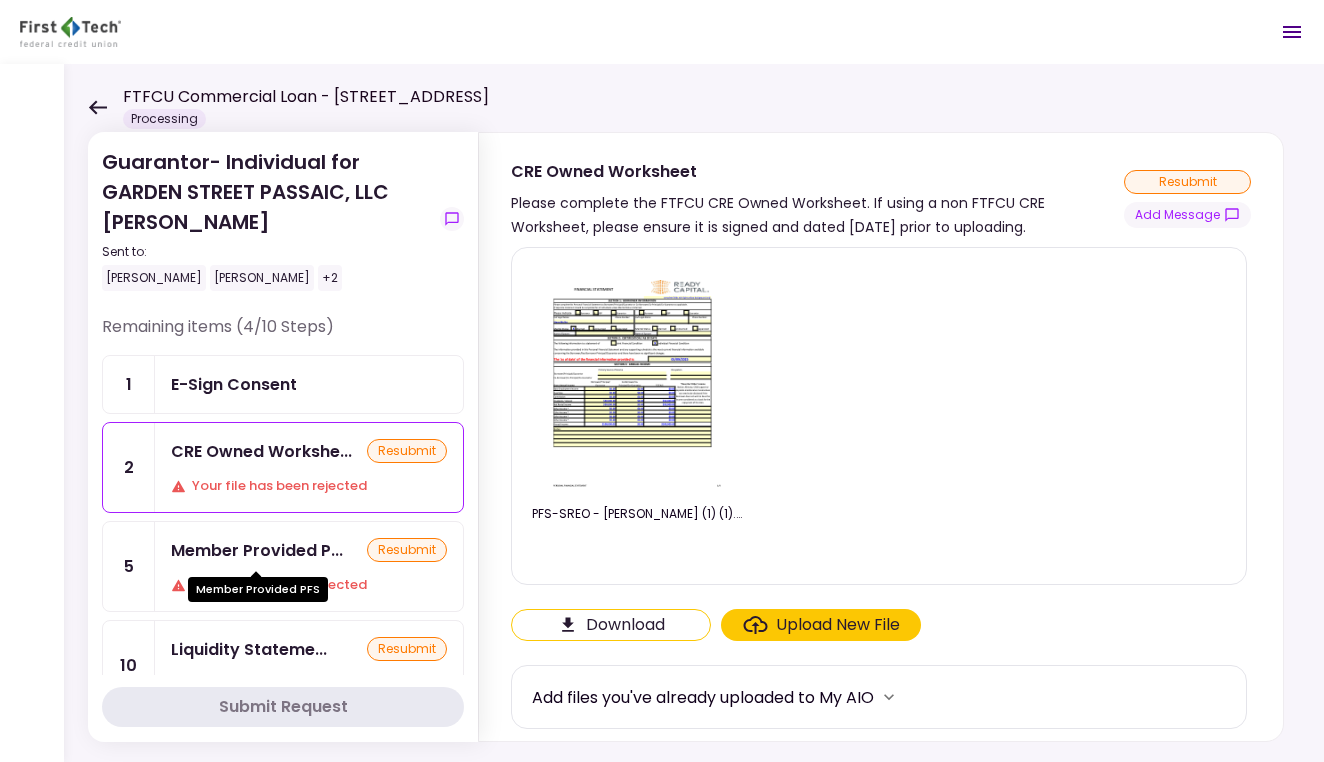 click on "Member Provided PFS" at bounding box center (258, 589) 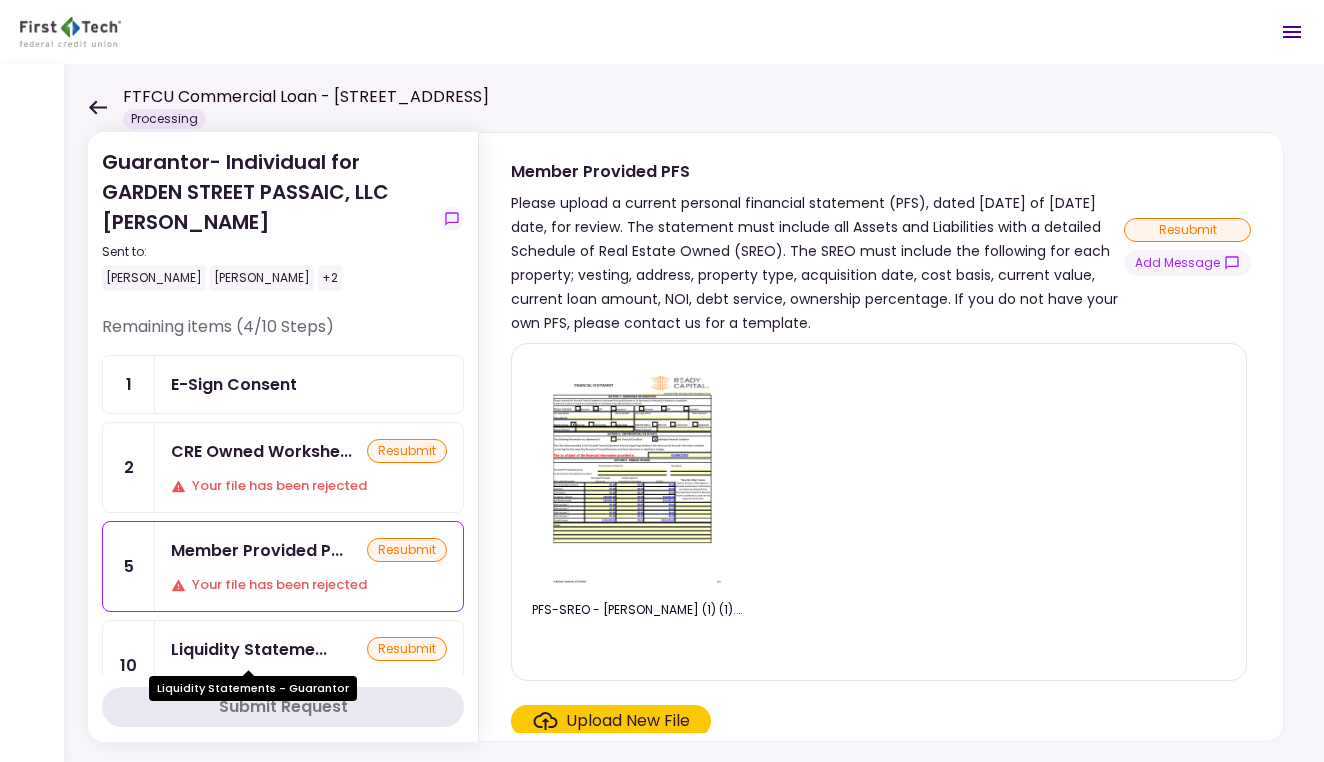 click on "Liquidity Stateme..." at bounding box center (249, 649) 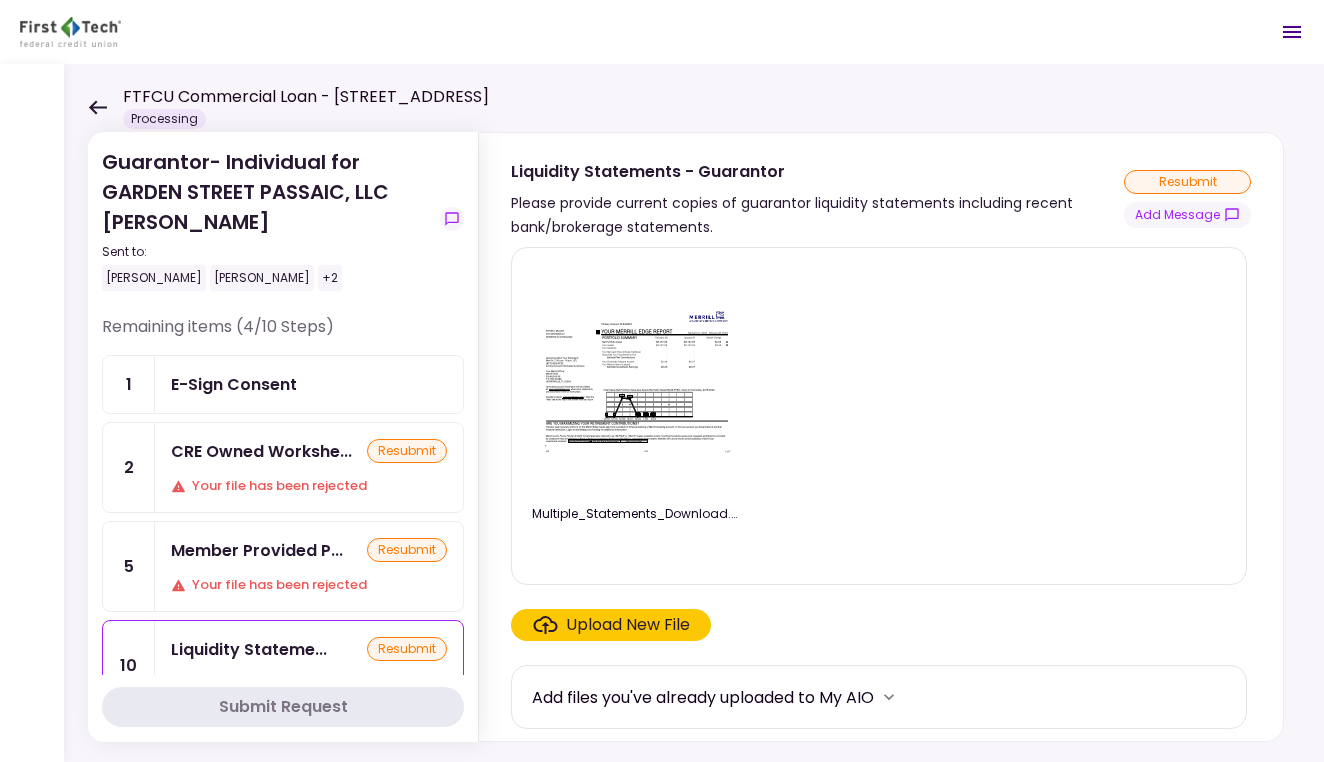 click on "Multiple_Statements_Download.pdf" at bounding box center (879, 416) 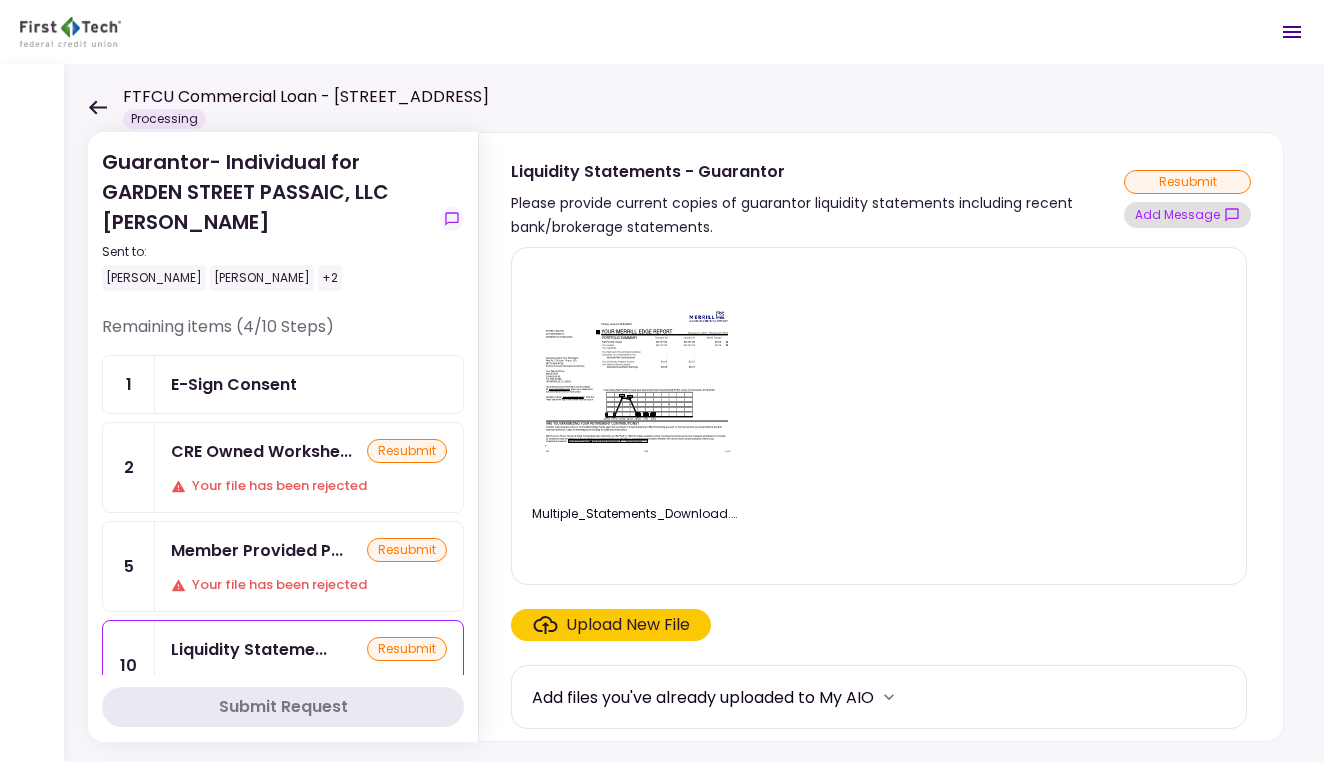 click on "Add Message" at bounding box center (1187, 215) 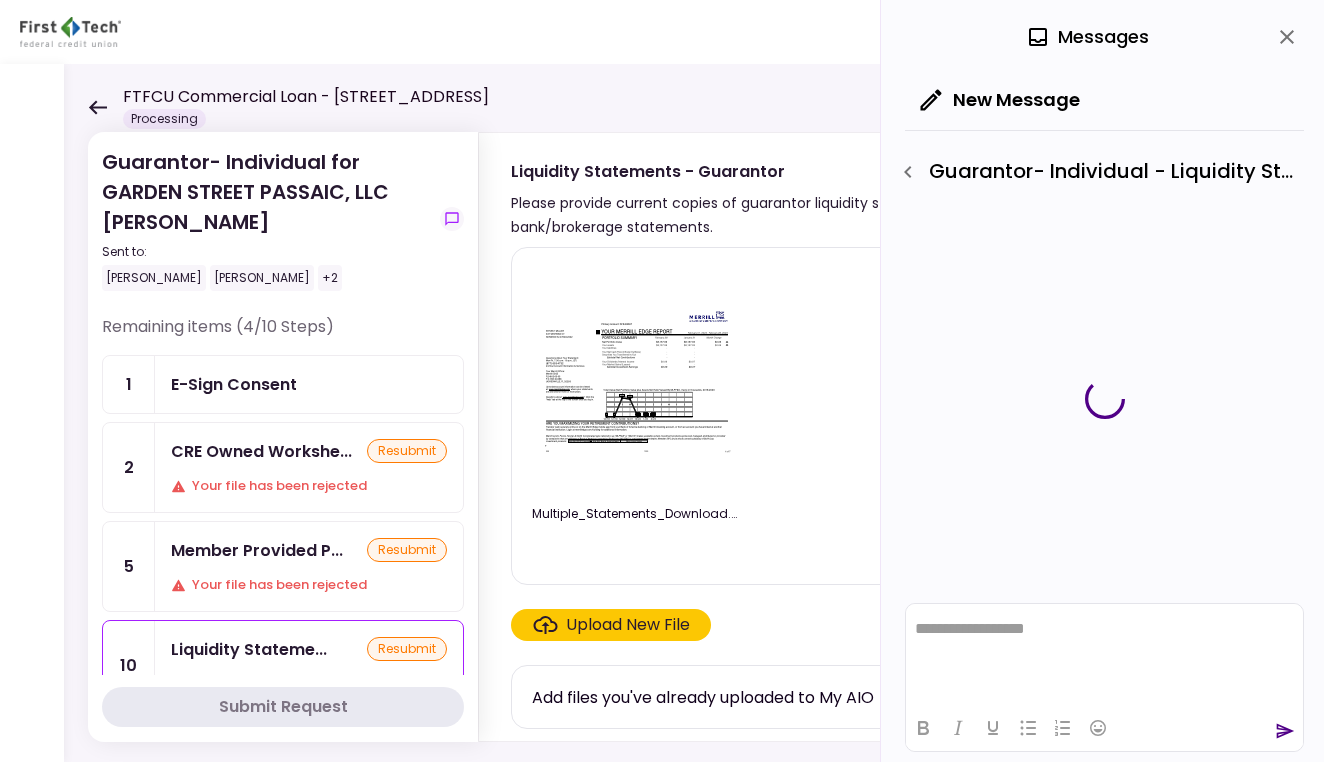 scroll, scrollTop: 0, scrollLeft: 0, axis: both 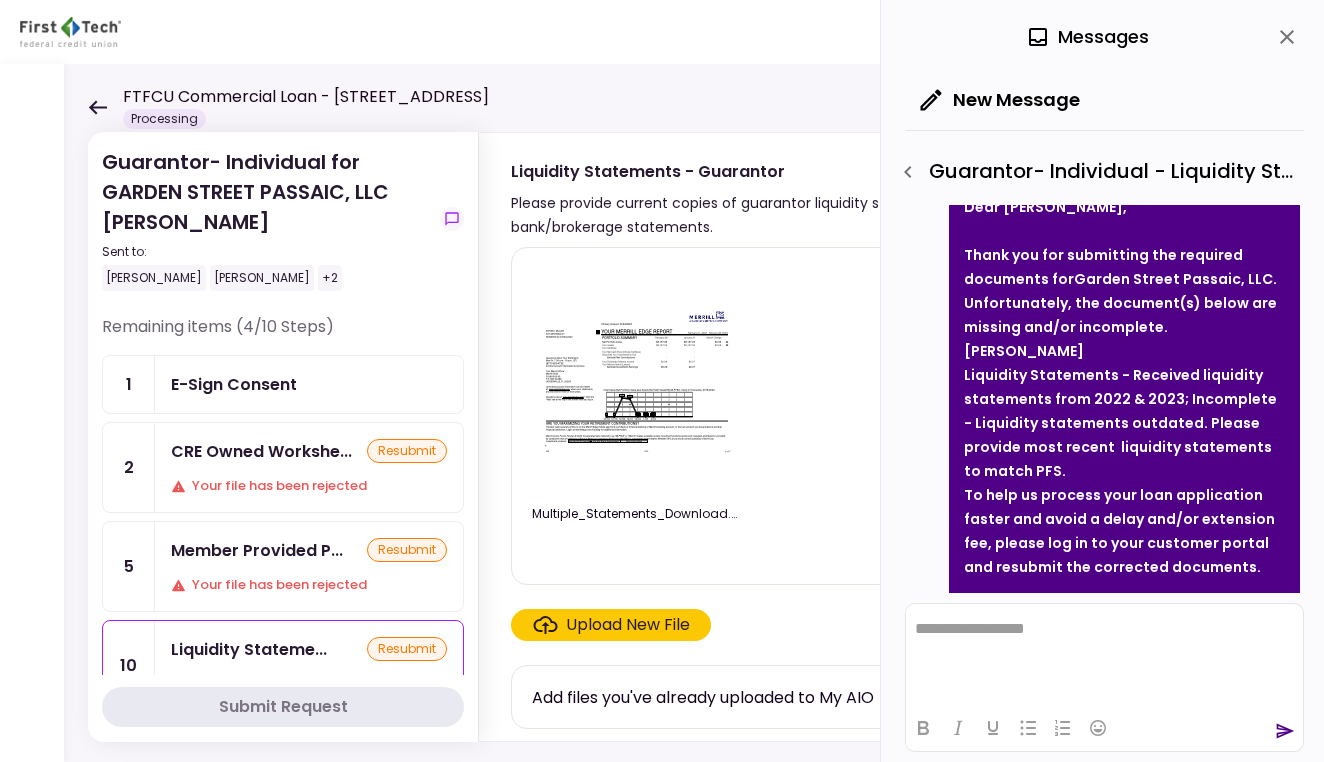 click 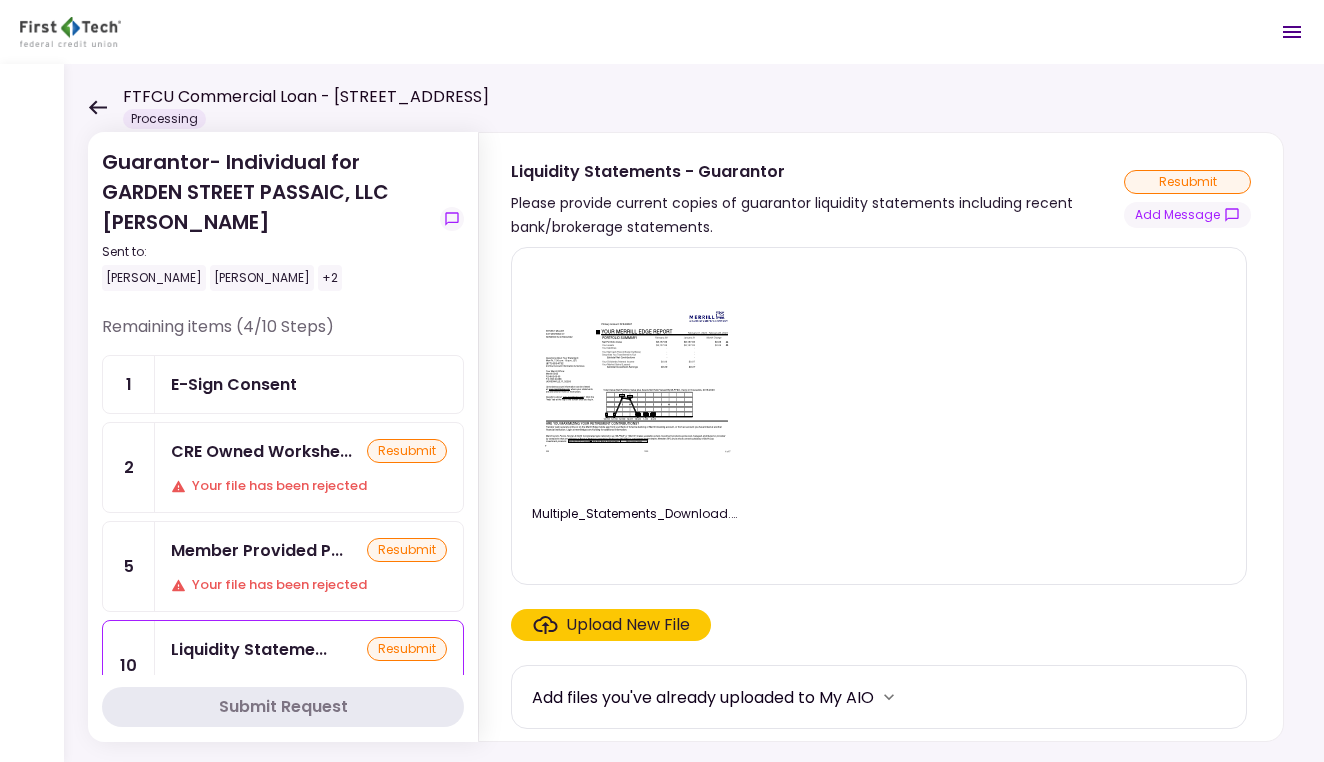 scroll, scrollTop: 0, scrollLeft: 0, axis: both 